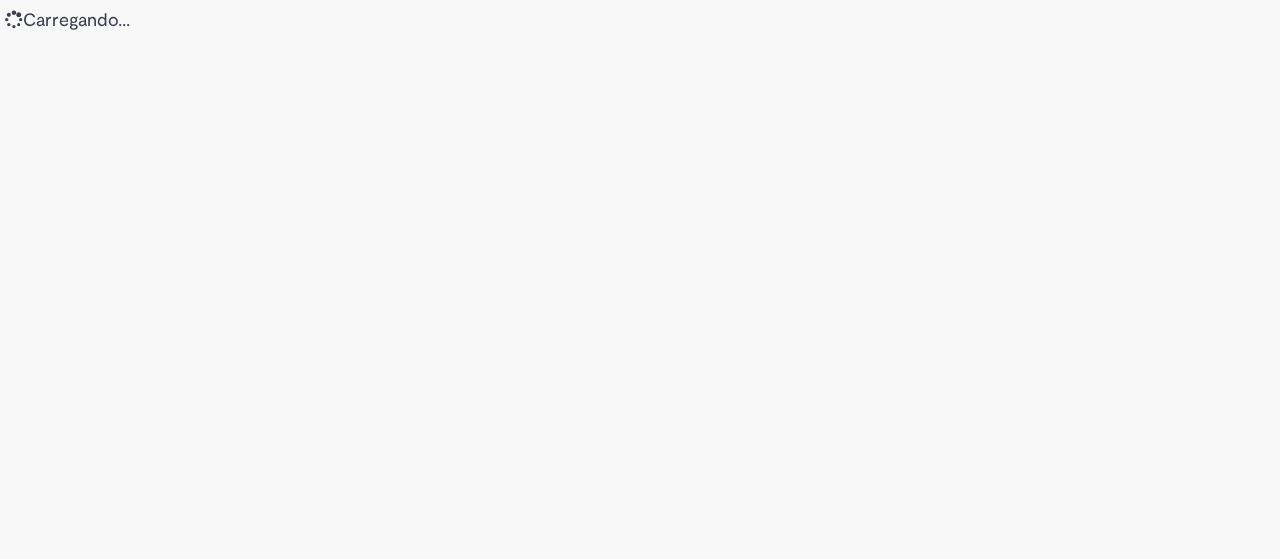 scroll, scrollTop: 0, scrollLeft: 0, axis: both 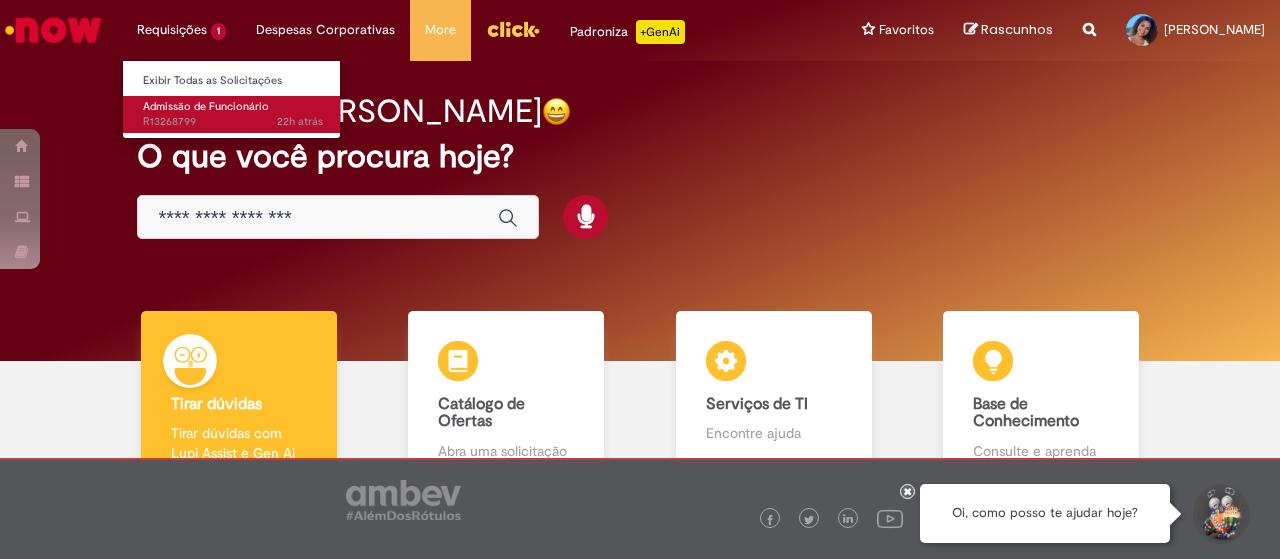 click on "Admissão de Funcionário
22h atrás 22 horas atrás  R13268799" at bounding box center [233, 114] 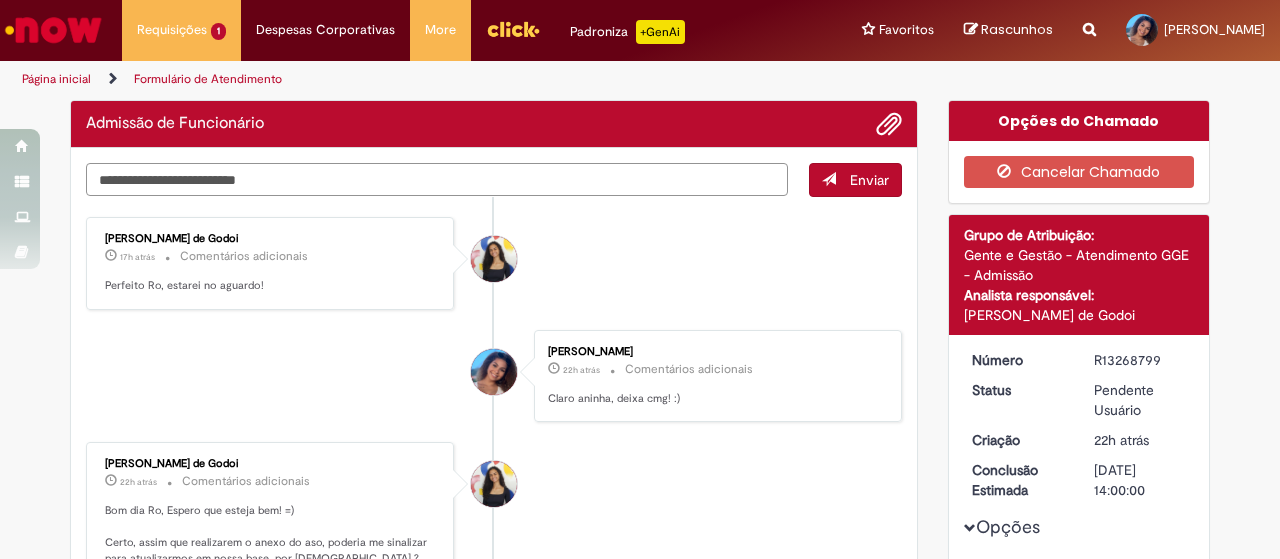 click at bounding box center (437, 179) 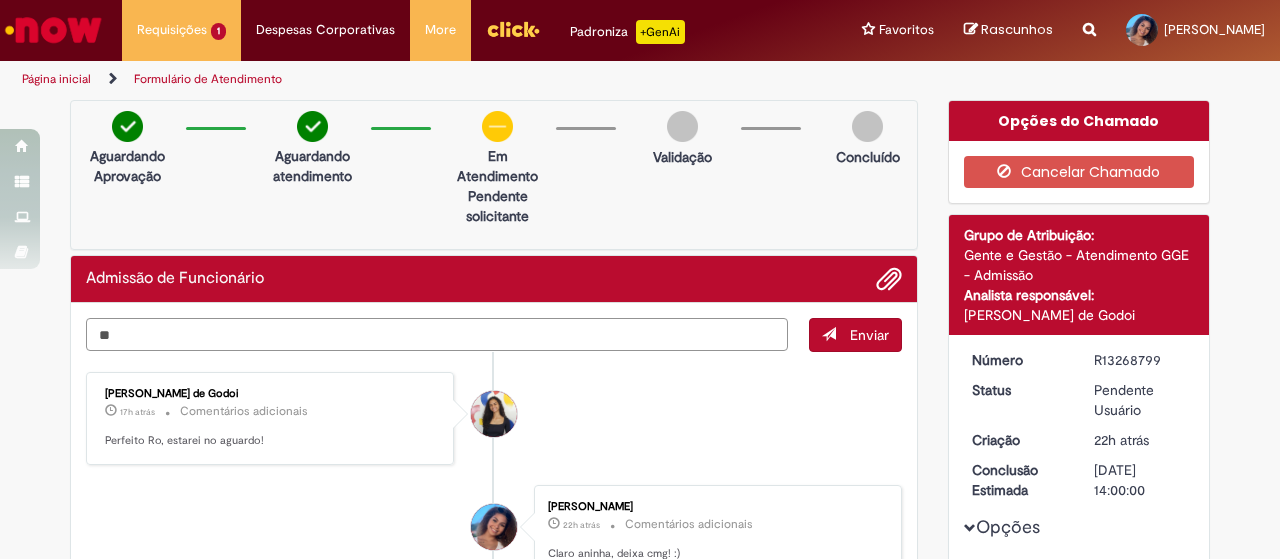 type on "*" 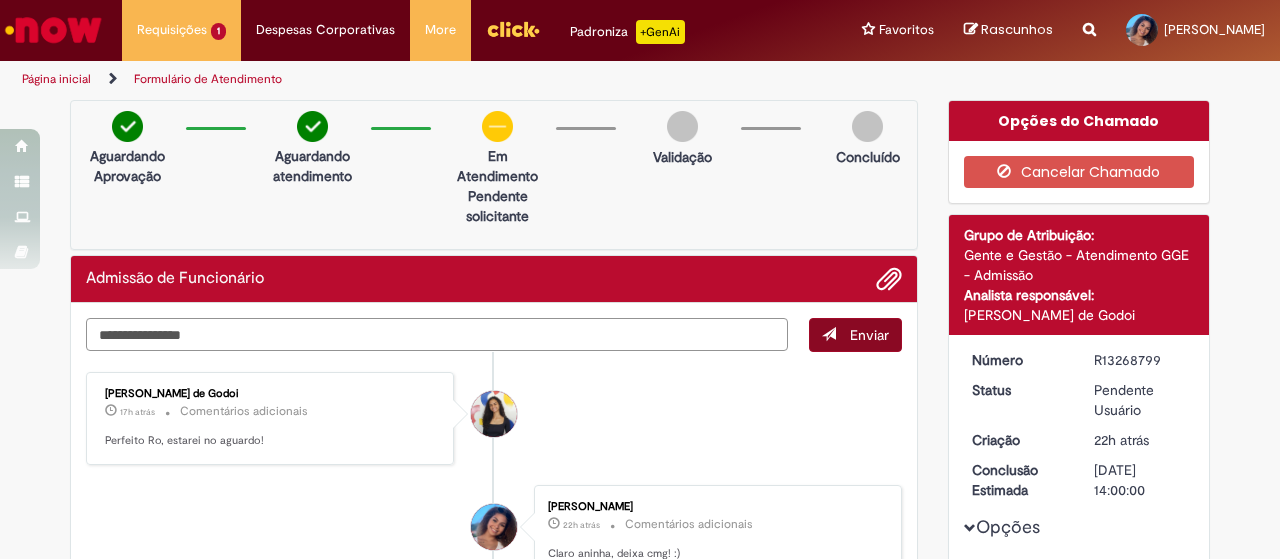 type on "**********" 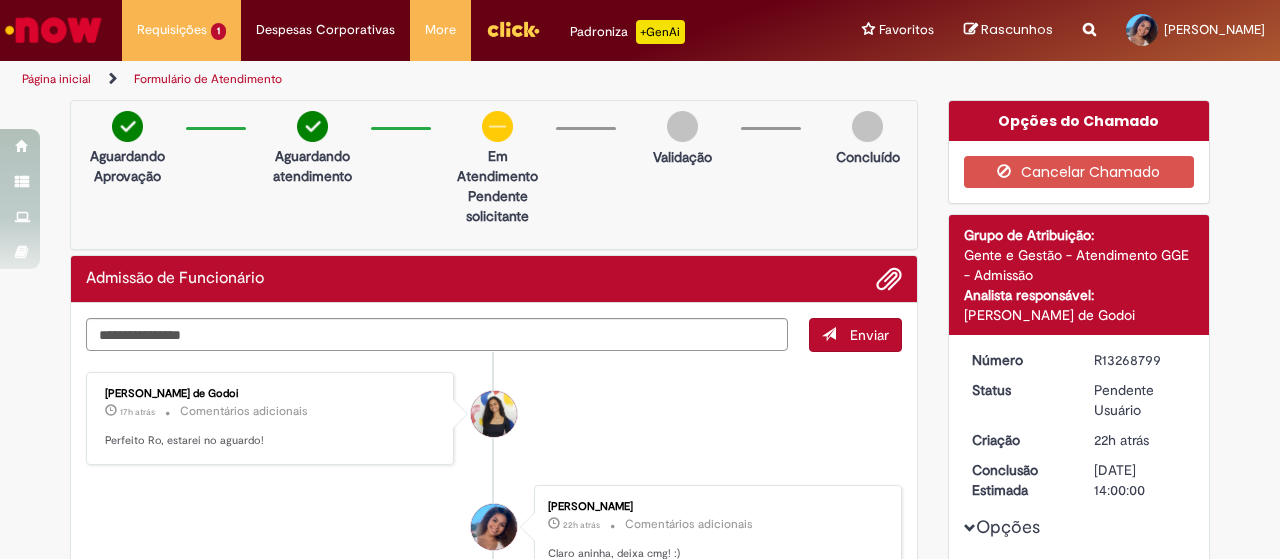 click on "Enviar" at bounding box center (869, 335) 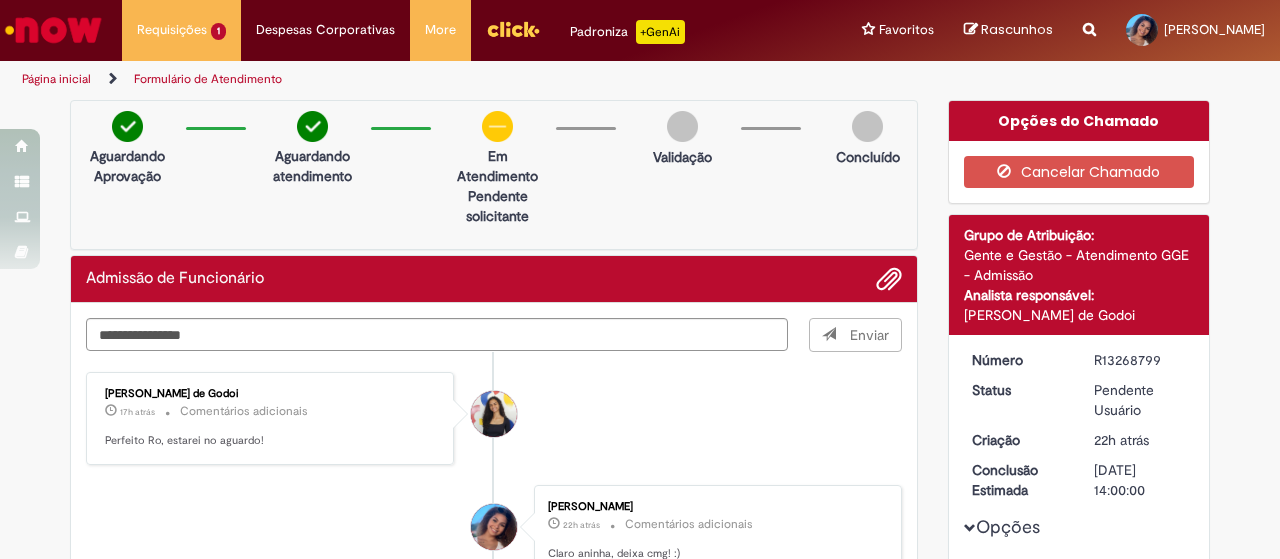 type 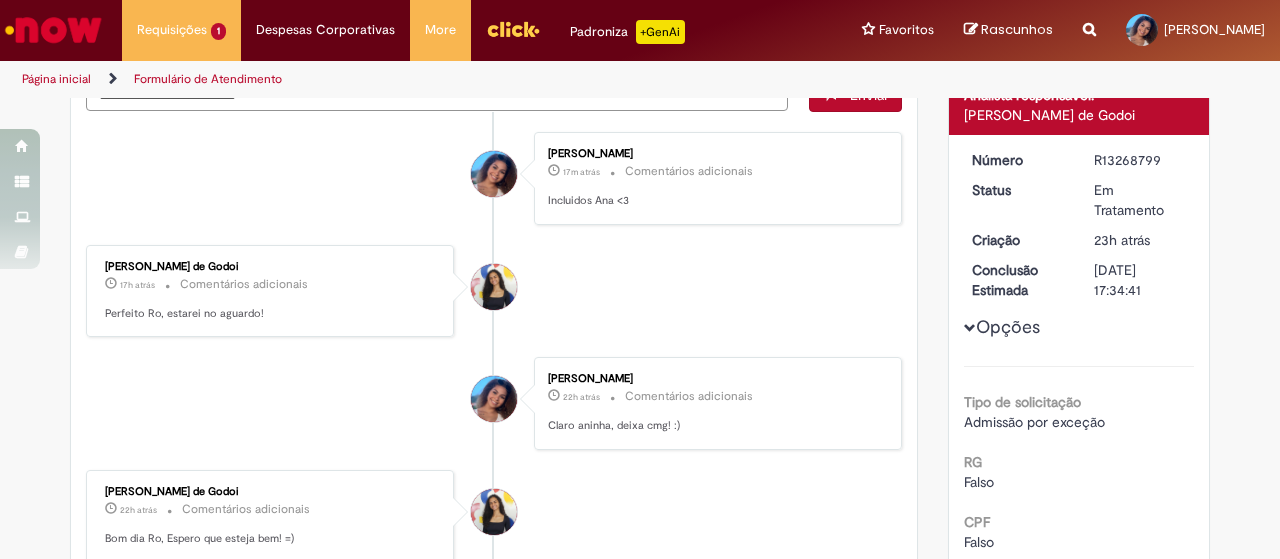 scroll, scrollTop: 0, scrollLeft: 0, axis: both 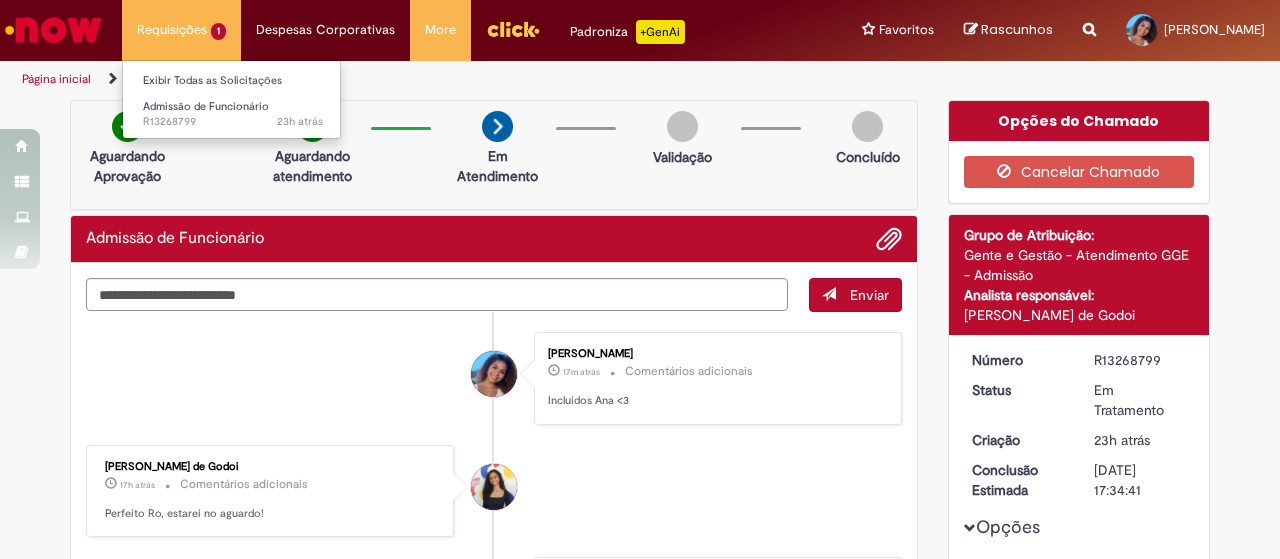 click on "Requisições   1
Exibir Todas as Solicitações
Admissão de Funcionário
23h atrás 23 horas atrás  R13268799" at bounding box center [181, 30] 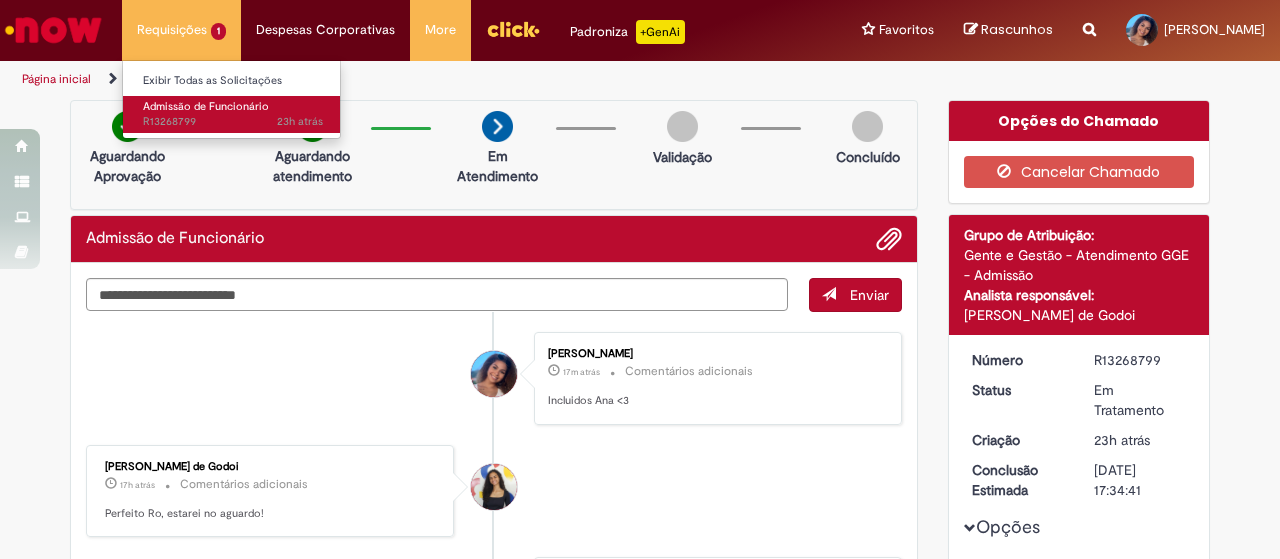 click on "Admissão de Funcionário" at bounding box center [206, 106] 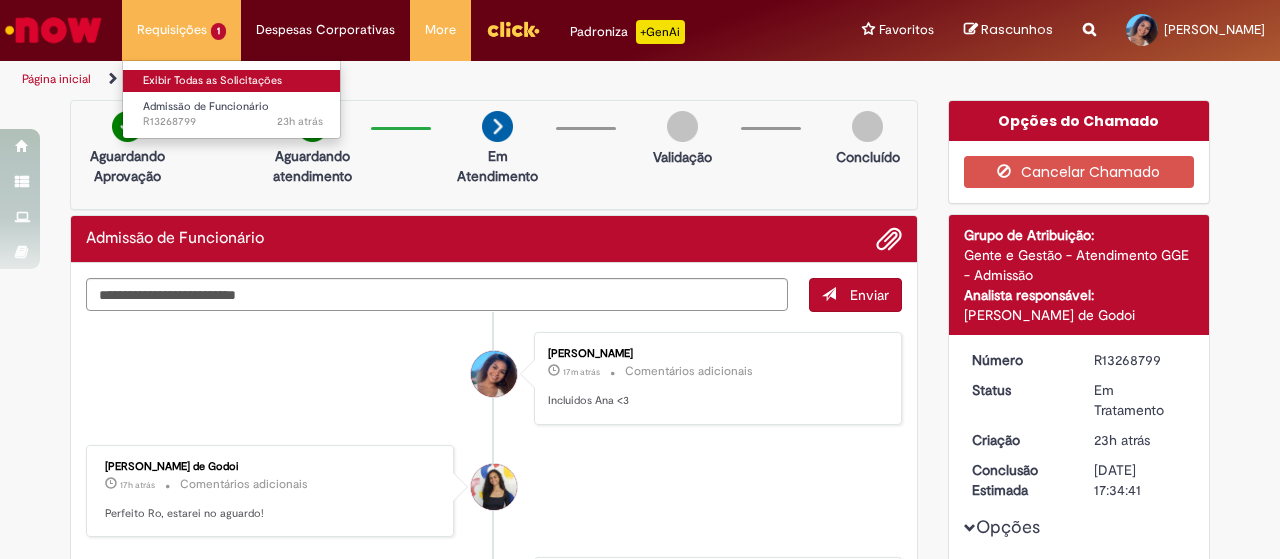 click on "Exibir Todas as Solicitações" at bounding box center [233, 81] 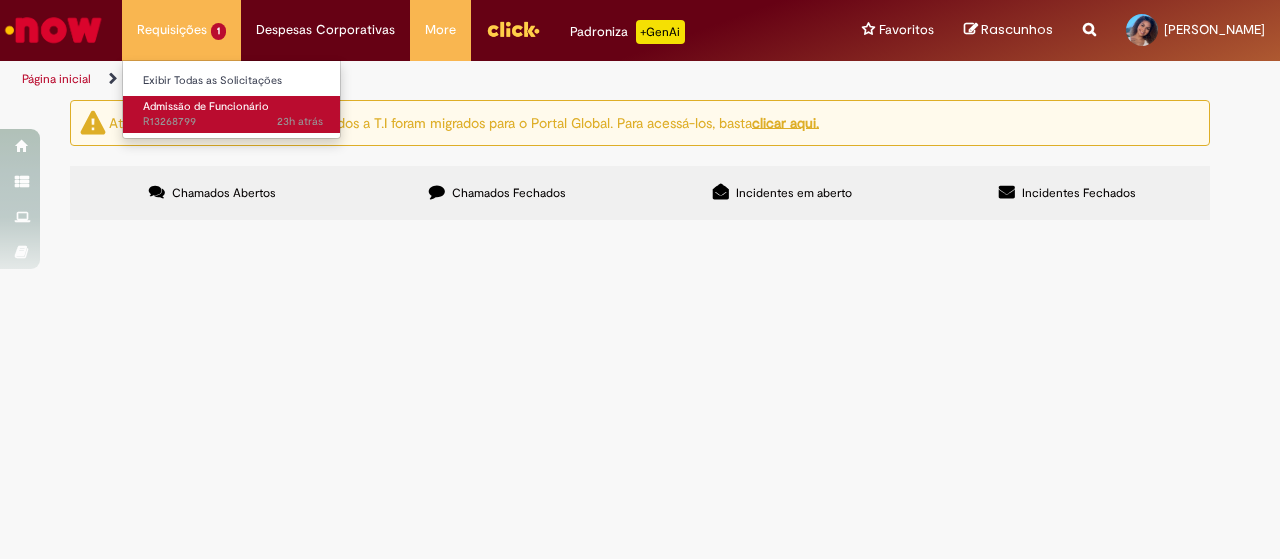 click on "Admissão de Funcionário" at bounding box center [206, 106] 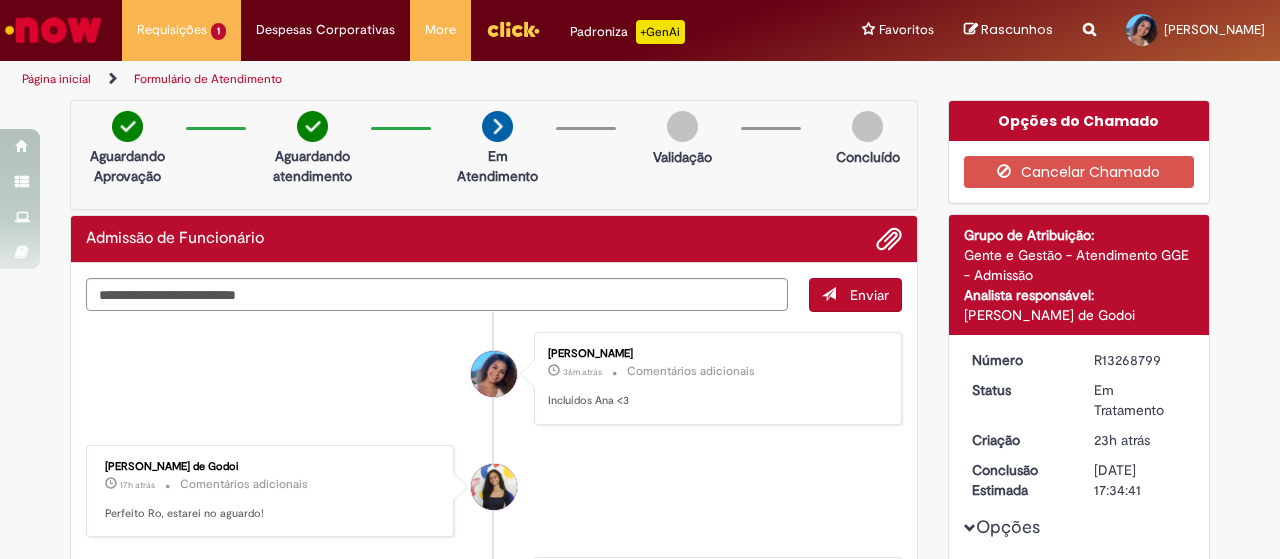 click at bounding box center (53, 30) 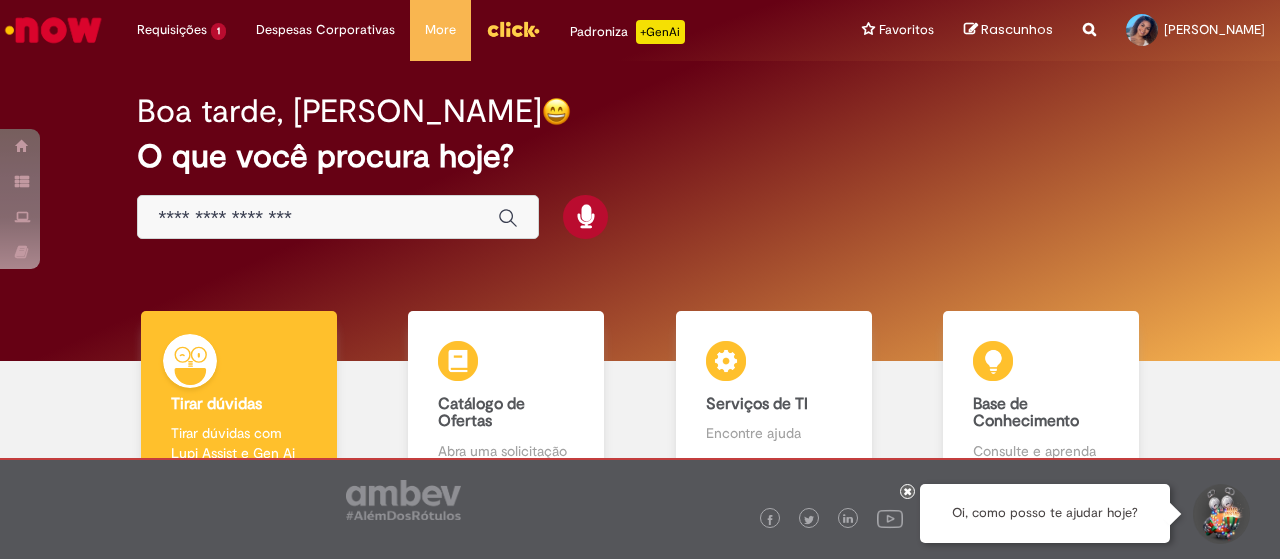scroll, scrollTop: 0, scrollLeft: 0, axis: both 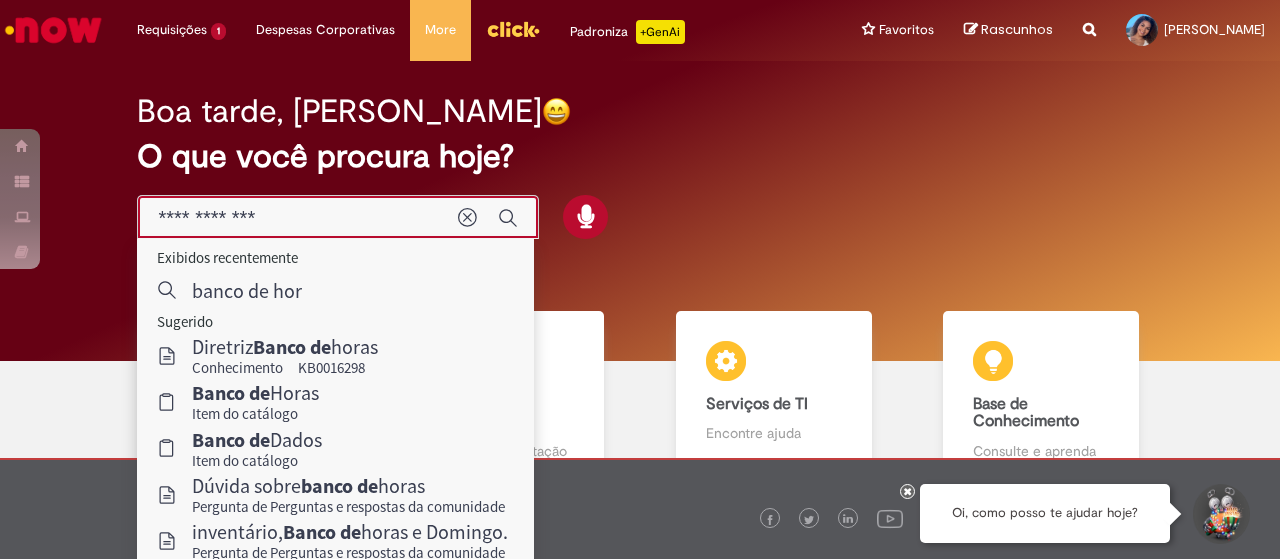 type on "**********" 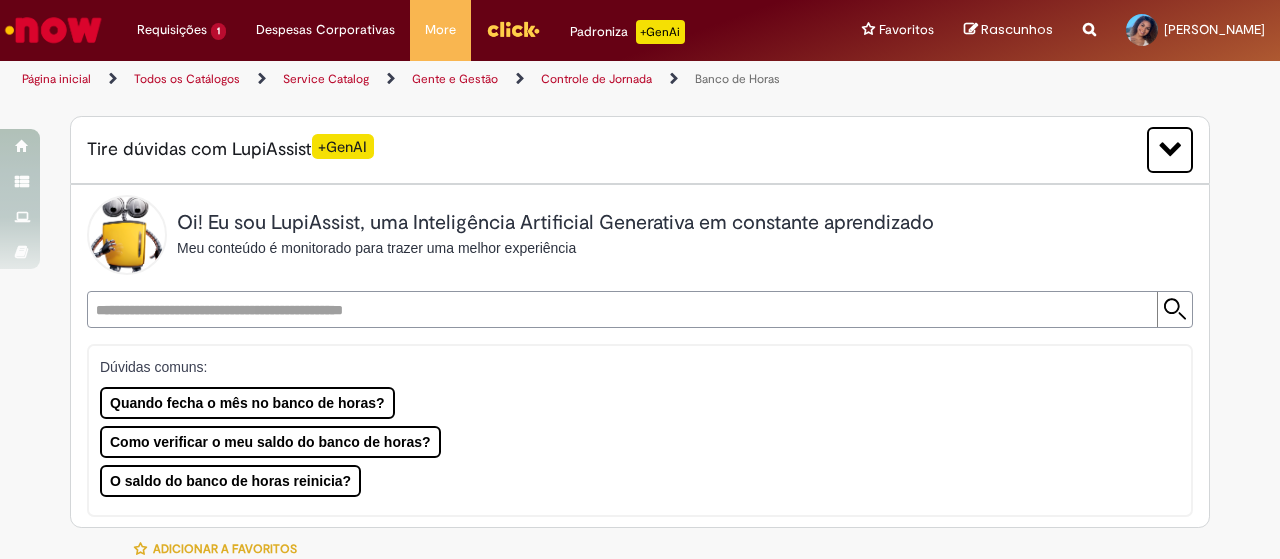 type on "********" 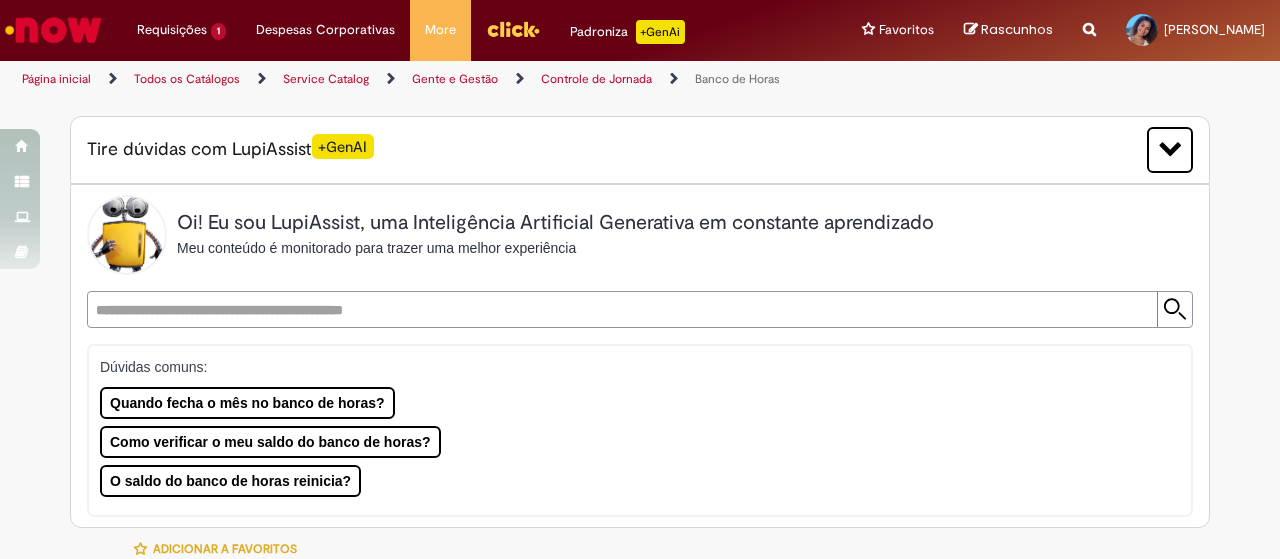 type on "**********" 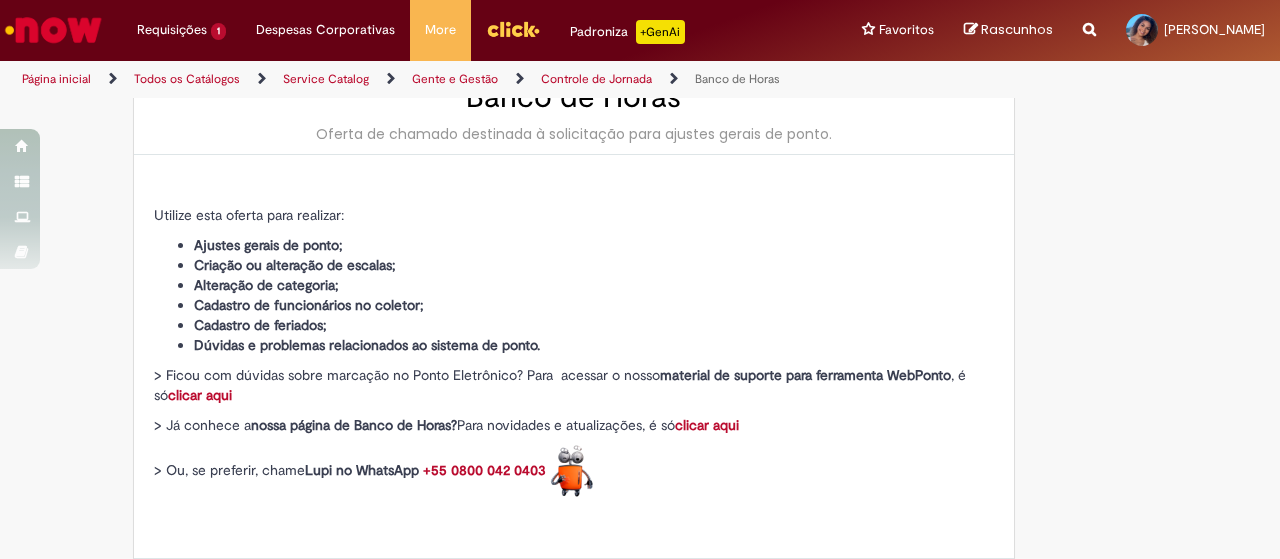 type on "**********" 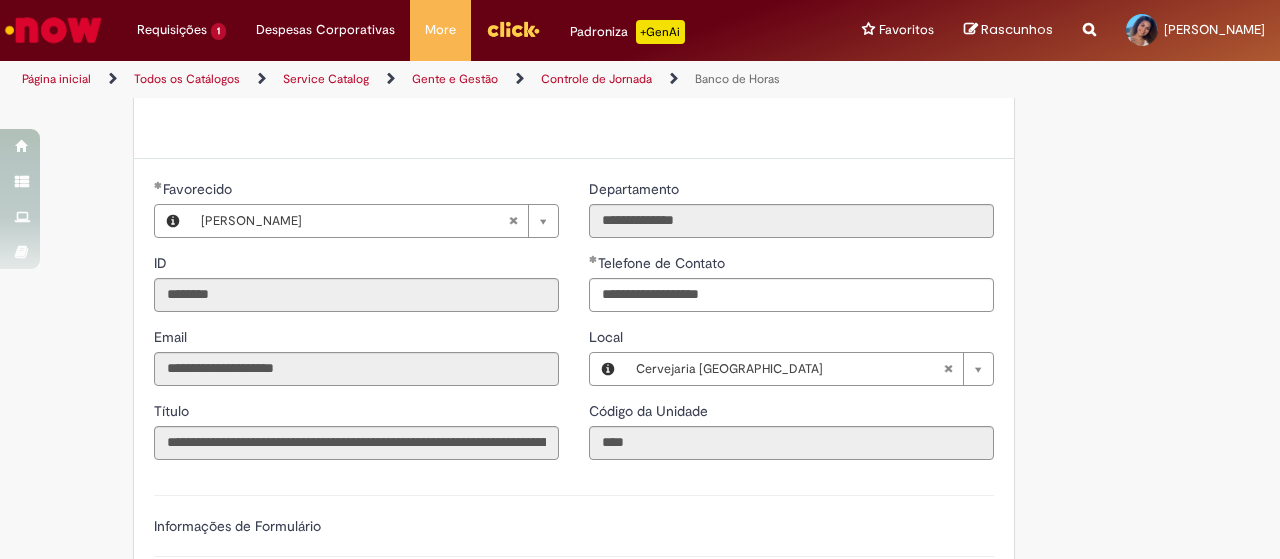 scroll, scrollTop: 1300, scrollLeft: 0, axis: vertical 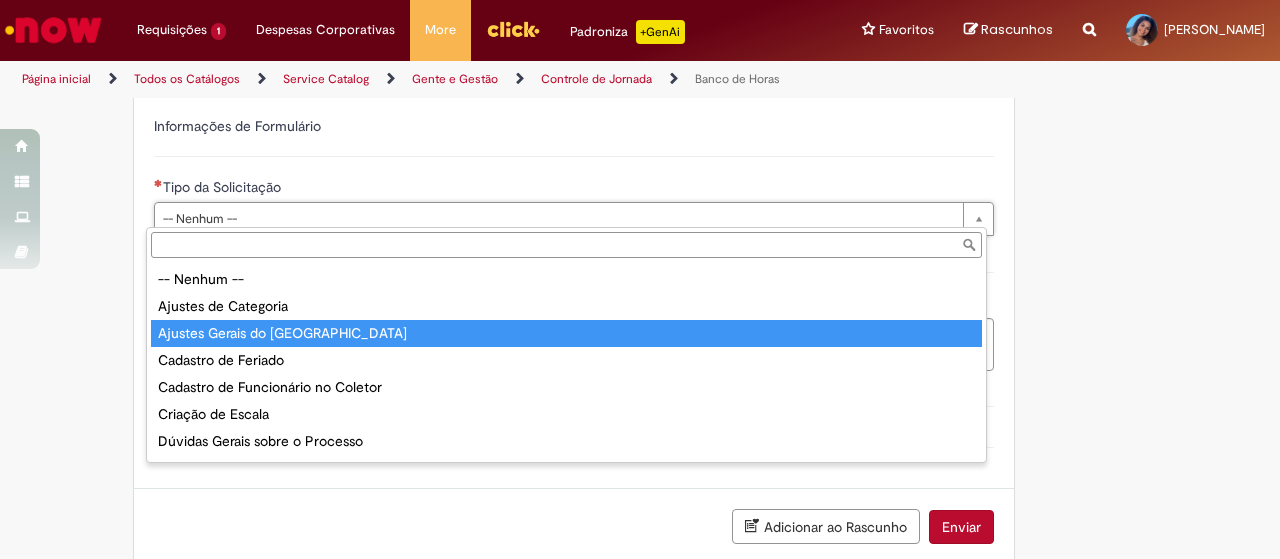 type on "**********" 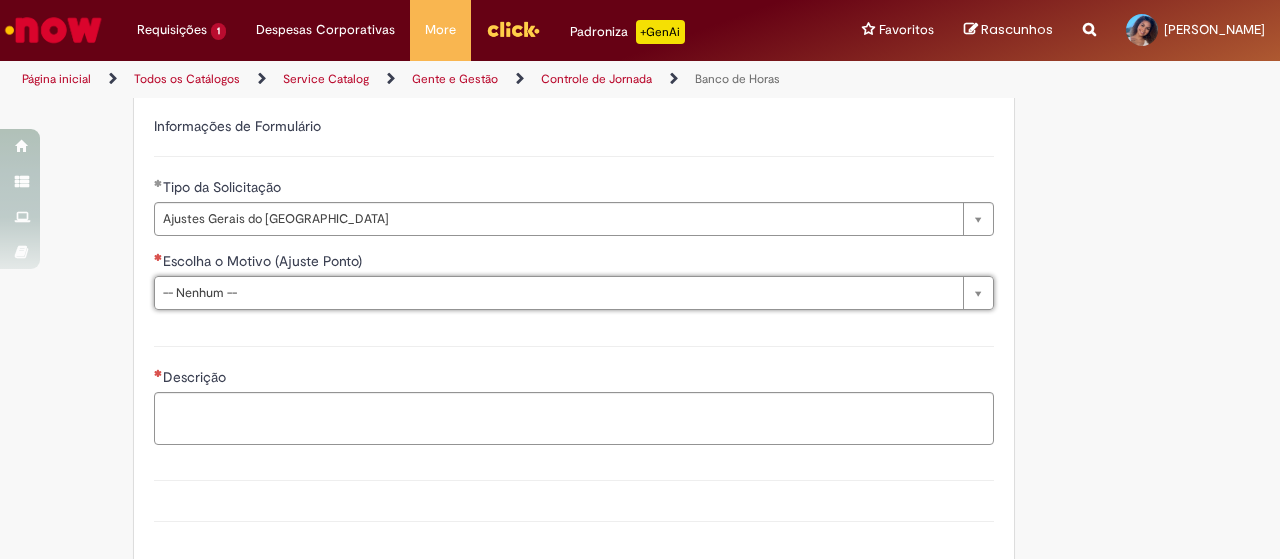 drag, startPoint x: 357, startPoint y: 212, endPoint x: 358, endPoint y: 190, distance: 22.022715 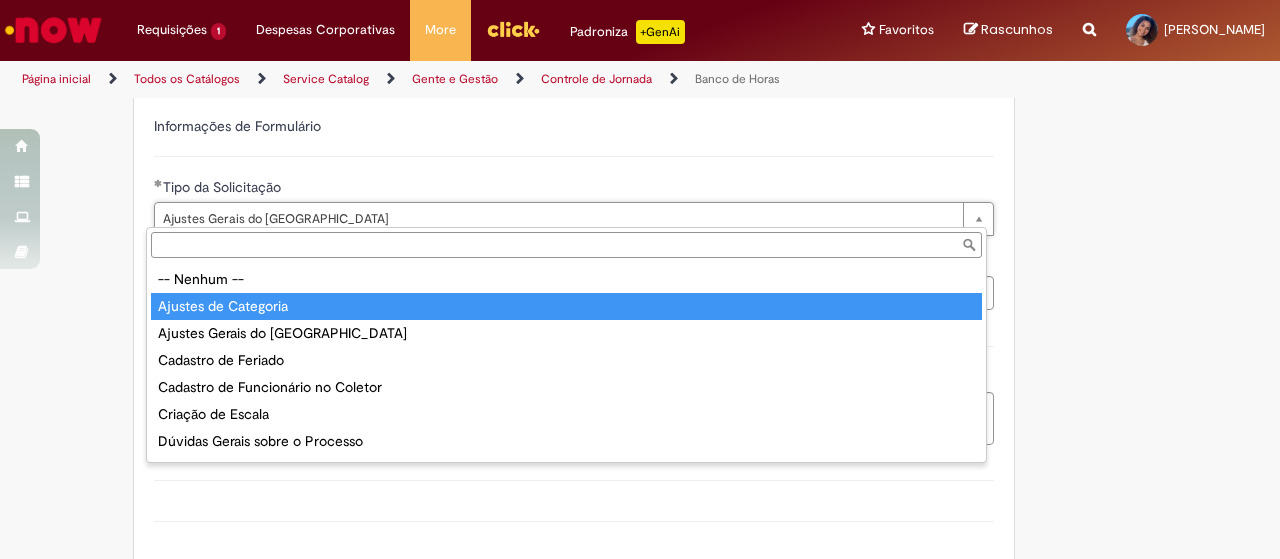 type on "**********" 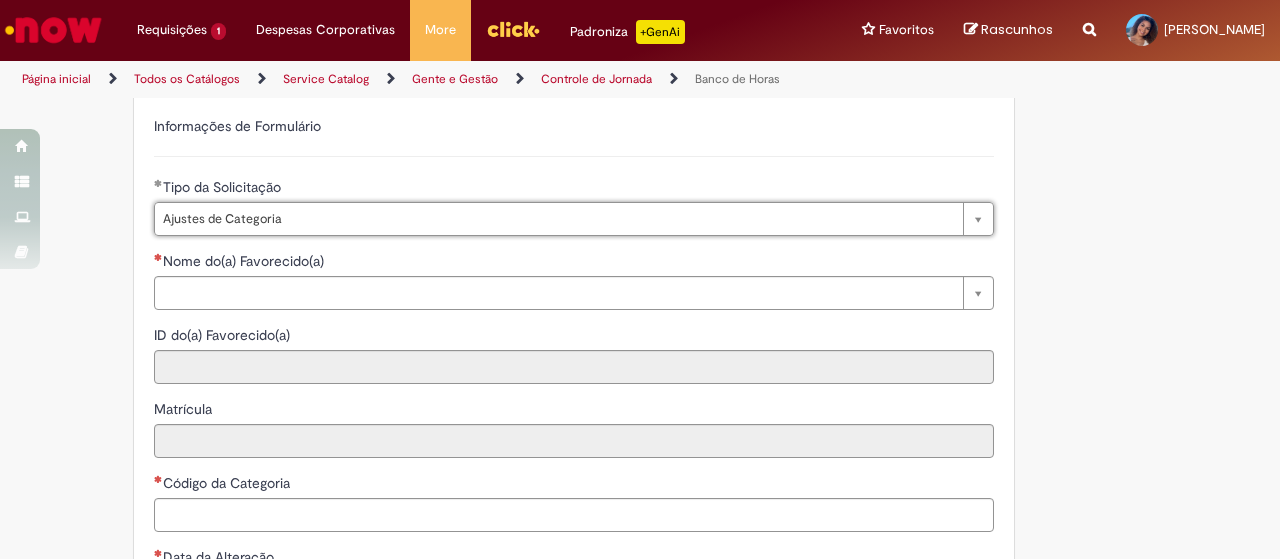 scroll, scrollTop: 0, scrollLeft: 127, axis: horizontal 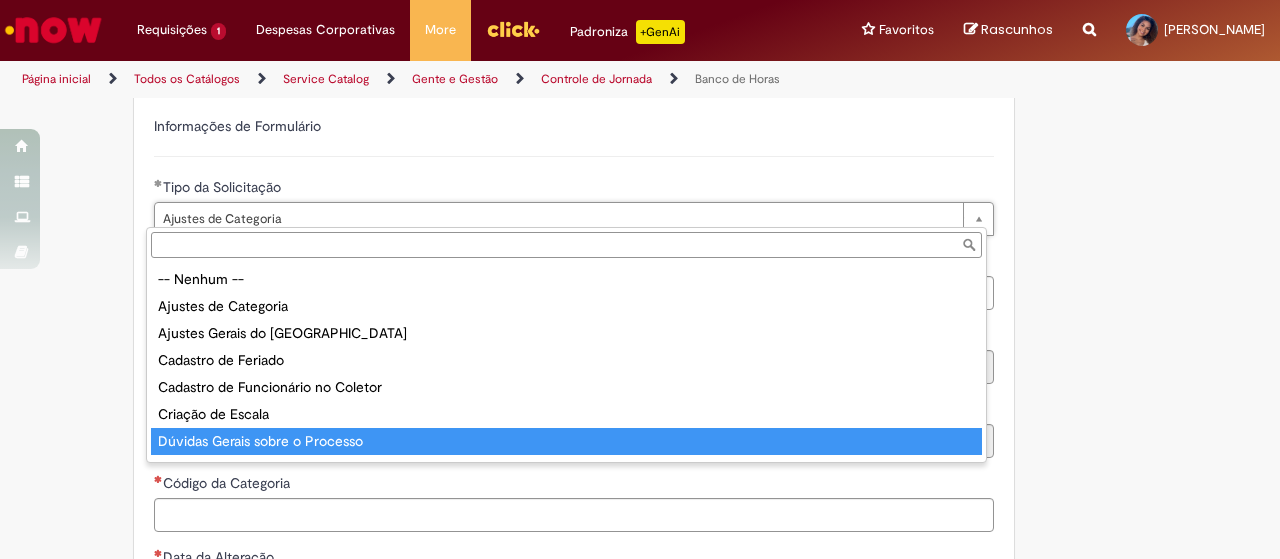 type on "**********" 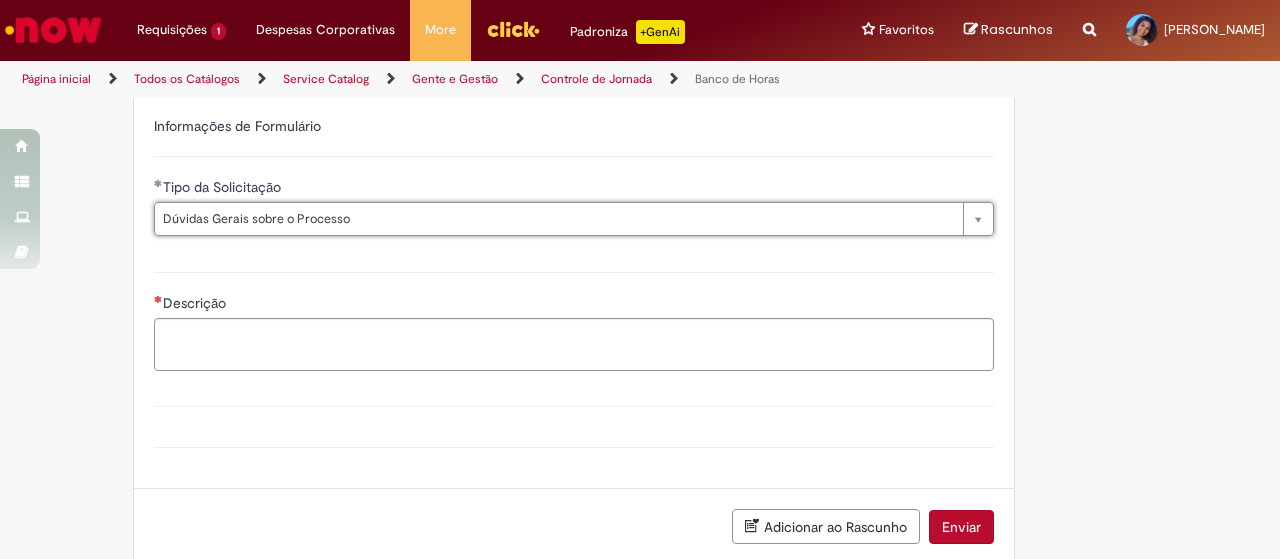scroll, scrollTop: 0, scrollLeft: 127, axis: horizontal 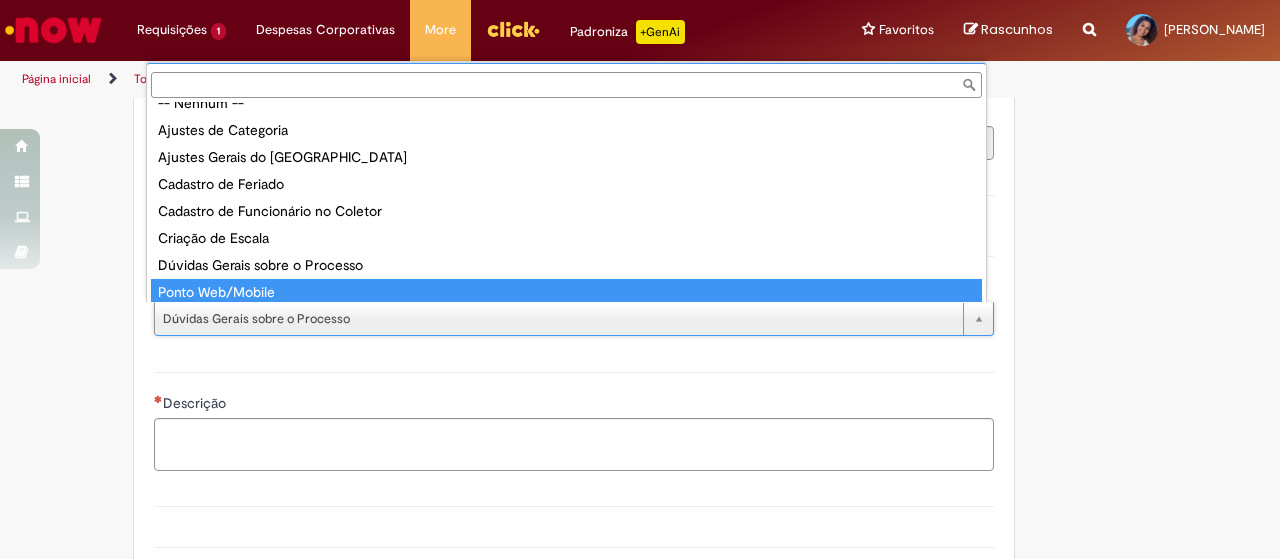 type on "**********" 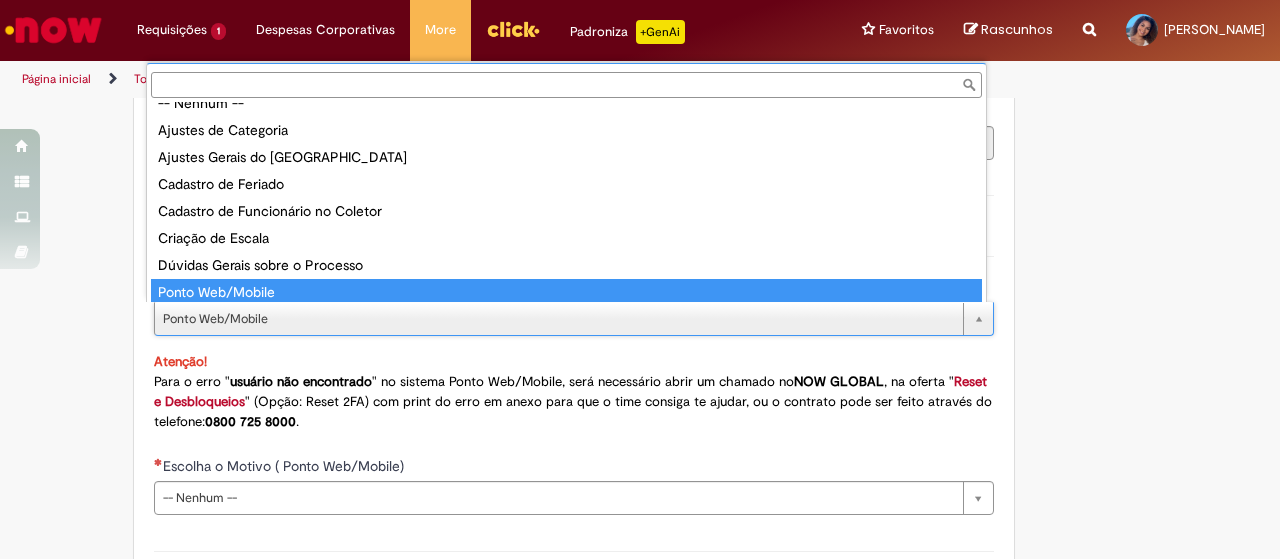 scroll, scrollTop: 16, scrollLeft: 0, axis: vertical 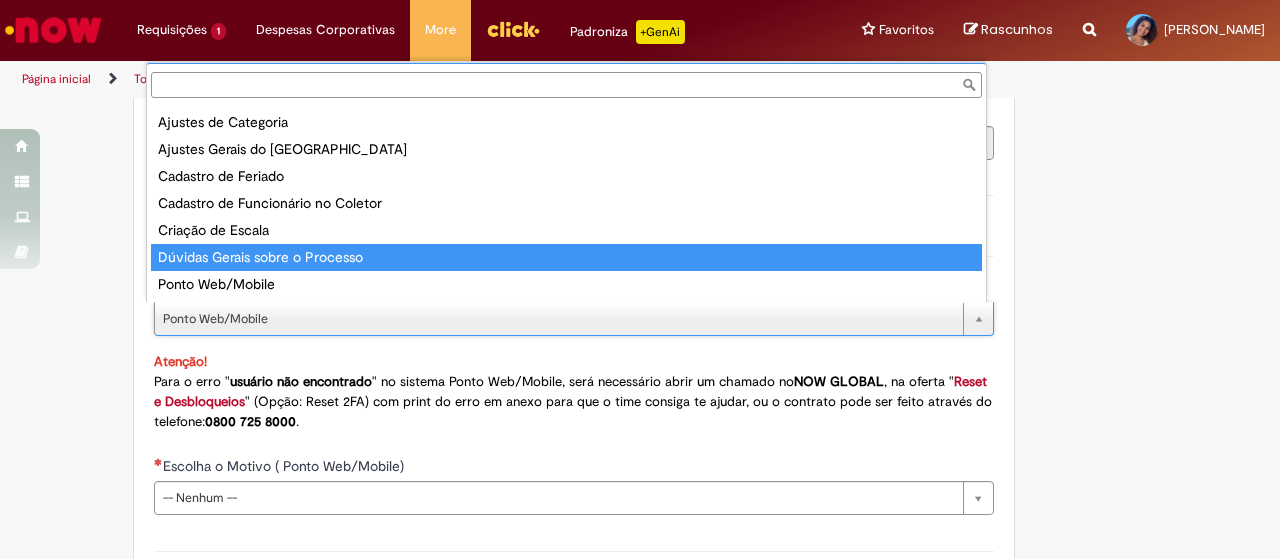 type on "**********" 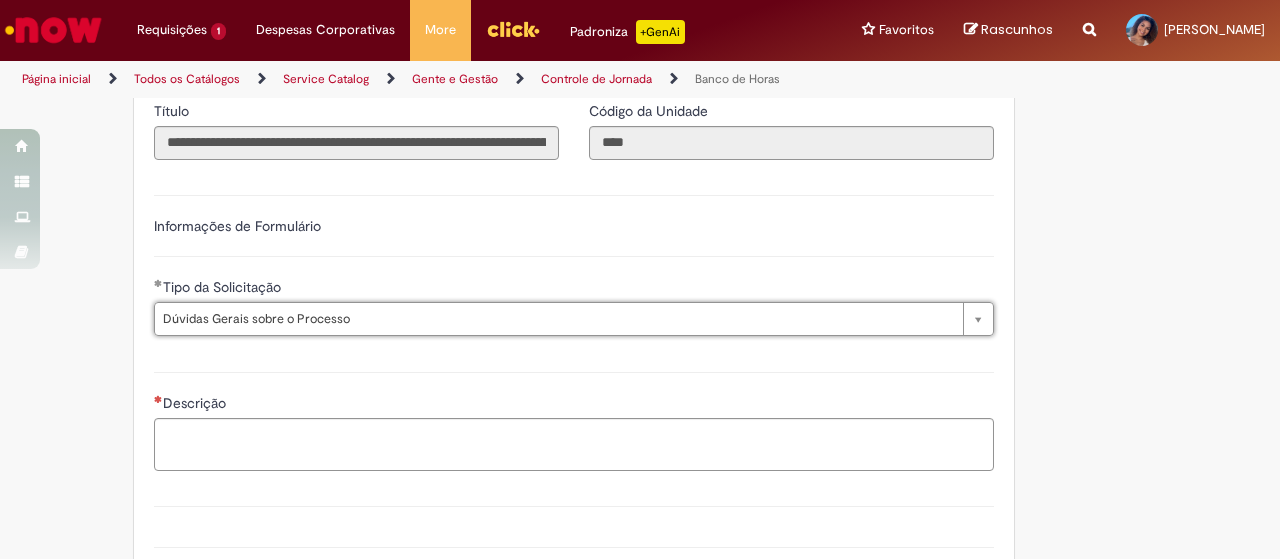 scroll, scrollTop: 1407, scrollLeft: 0, axis: vertical 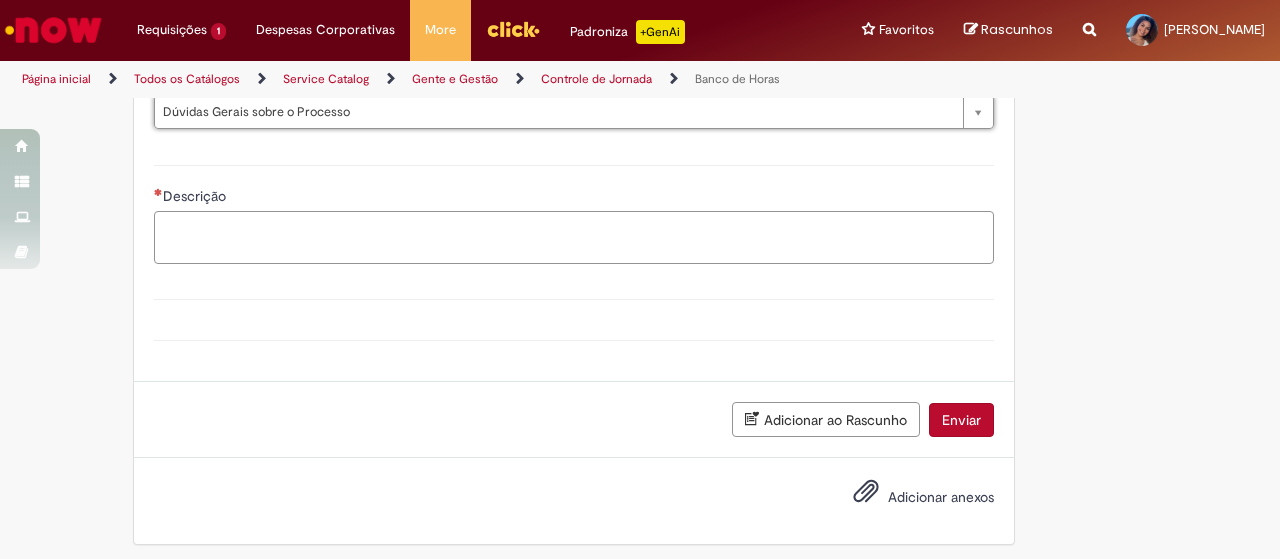 click on "Descrição" at bounding box center (574, 237) 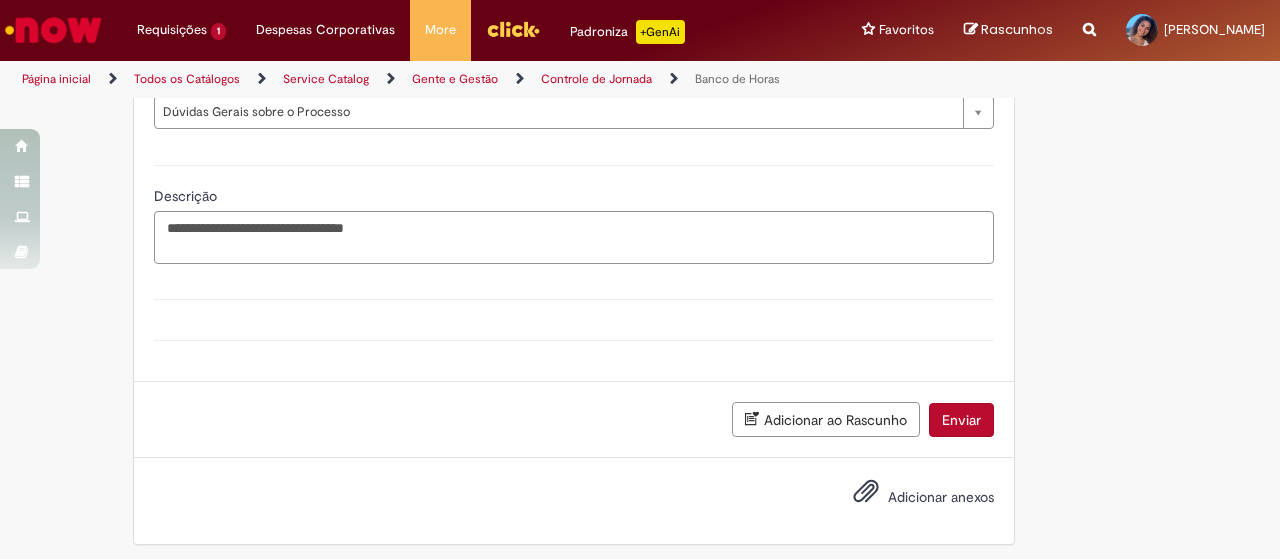 click on "**********" at bounding box center [574, 237] 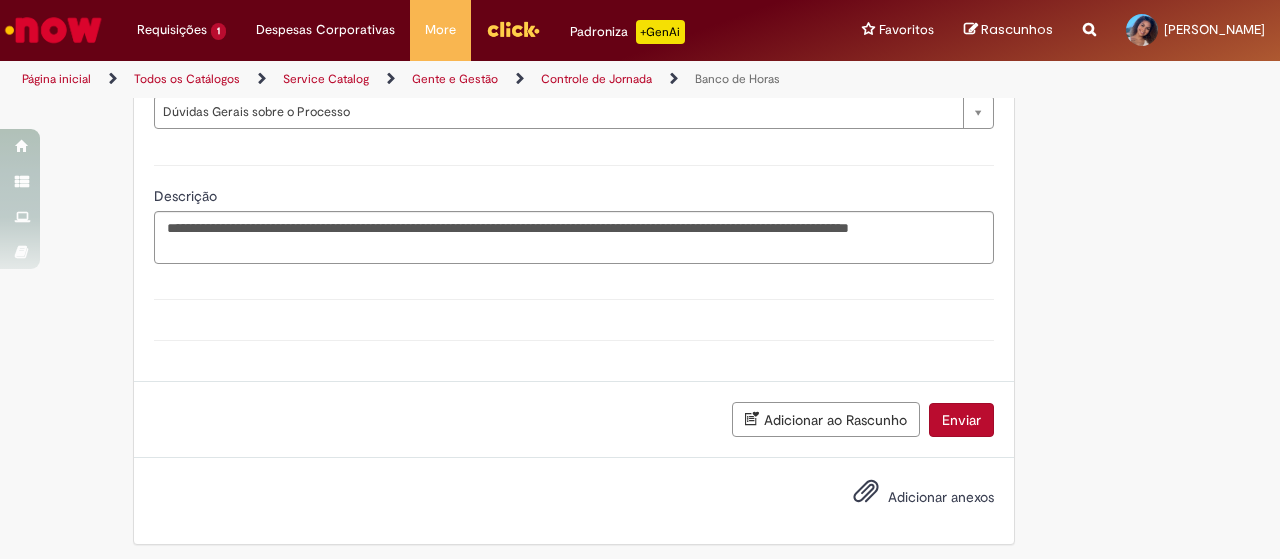 click on "Template(s)" at bounding box center (574, 299) 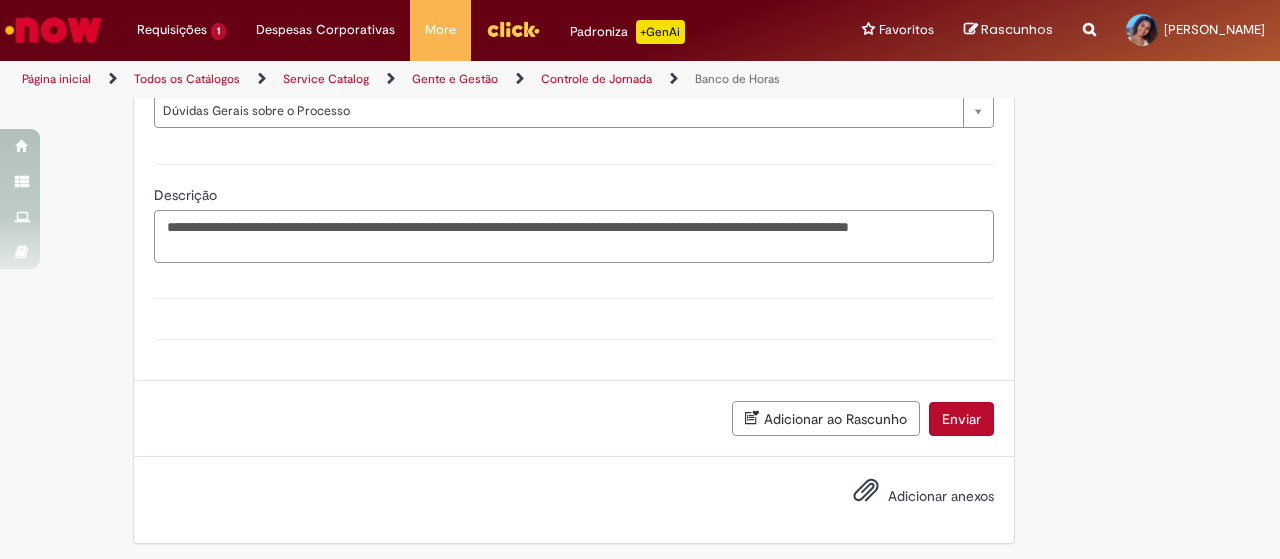 click on "**********" at bounding box center [574, 236] 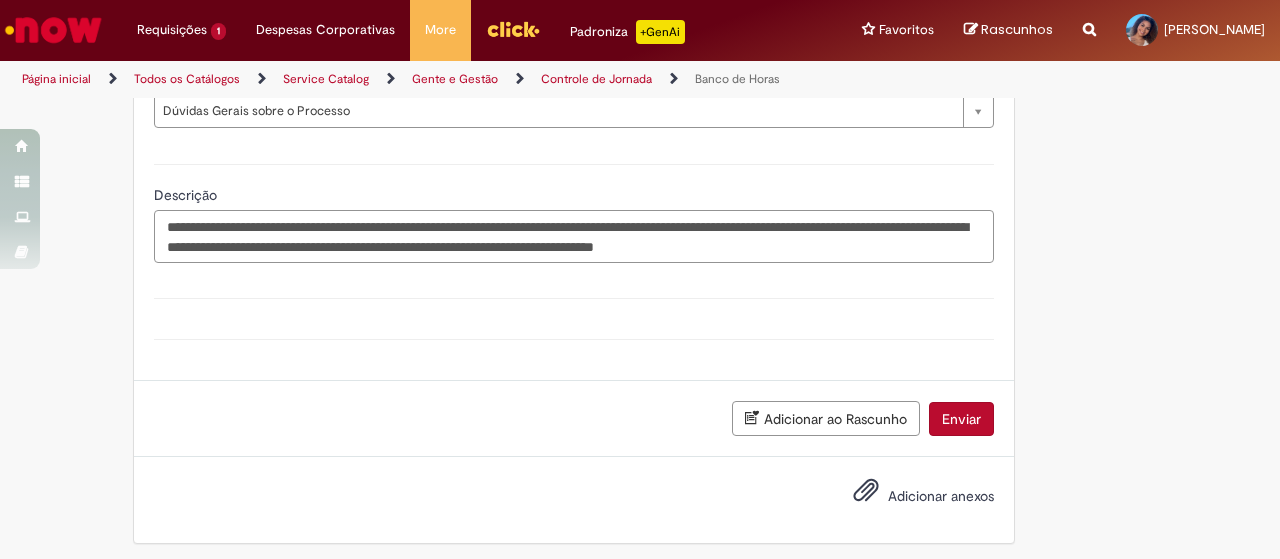 scroll, scrollTop: 1407, scrollLeft: 0, axis: vertical 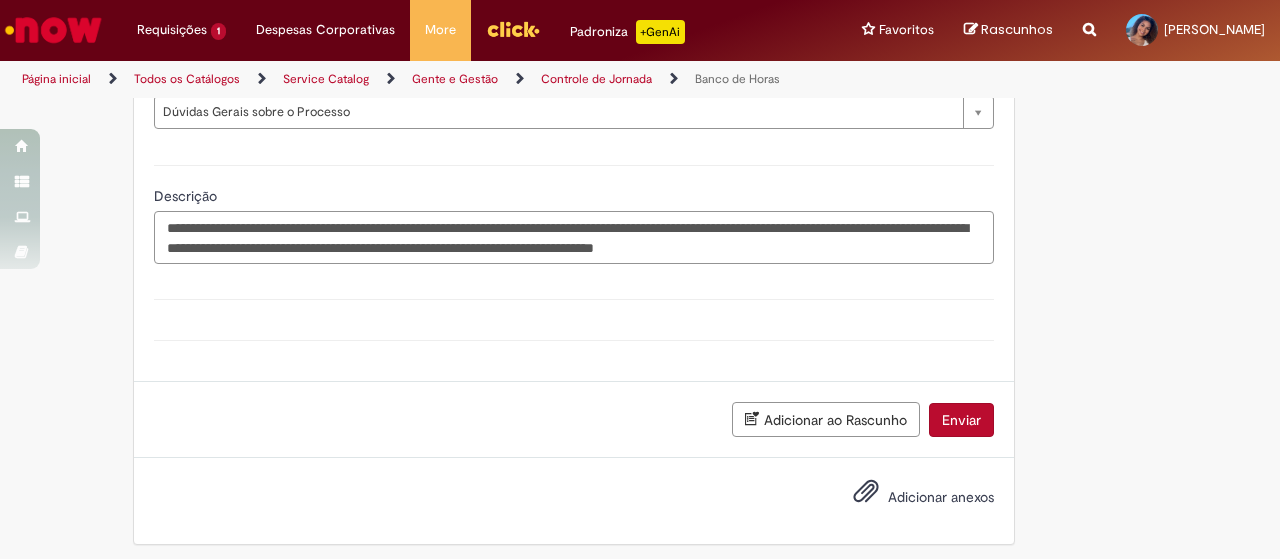 click on "**********" at bounding box center (574, 237) 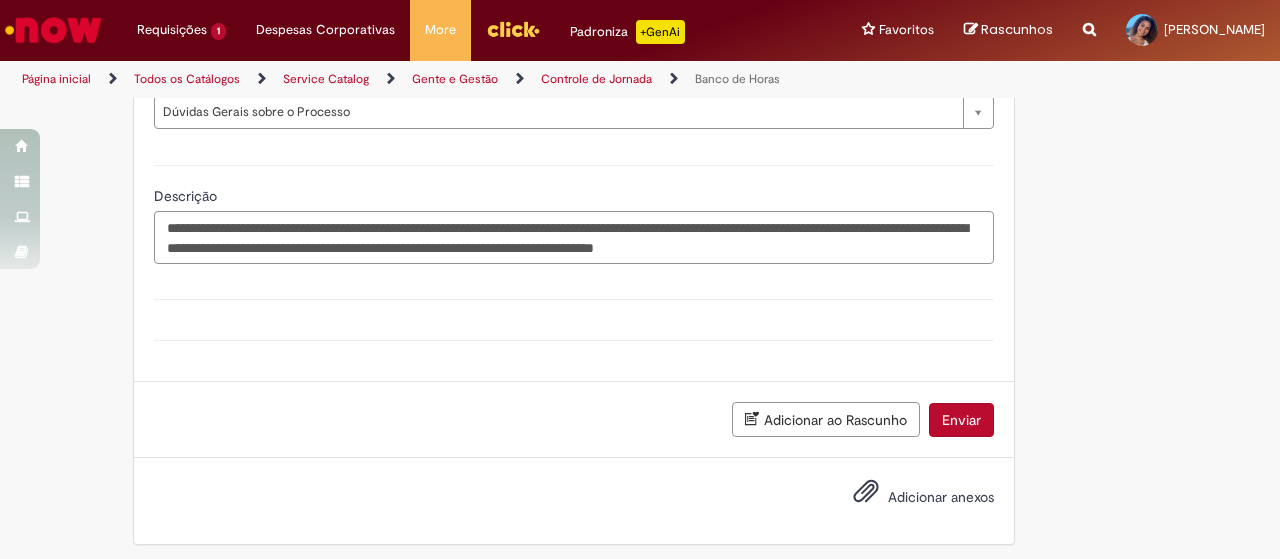 paste on "**********" 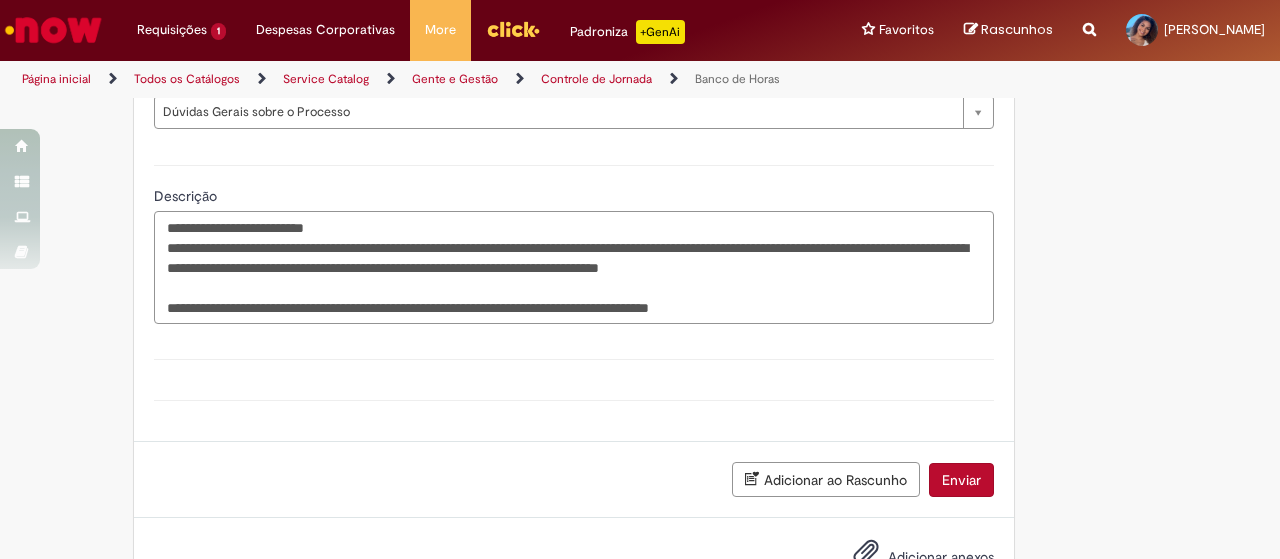 drag, startPoint x: 345, startPoint y: 225, endPoint x: 435, endPoint y: 212, distance: 90.934044 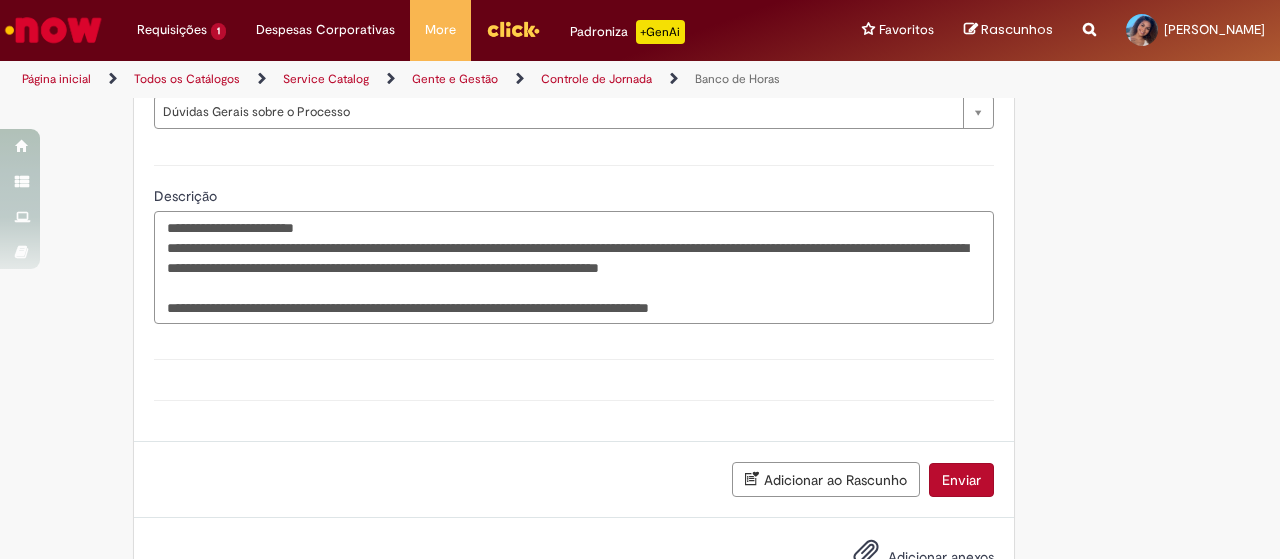 click on "**********" at bounding box center (574, 267) 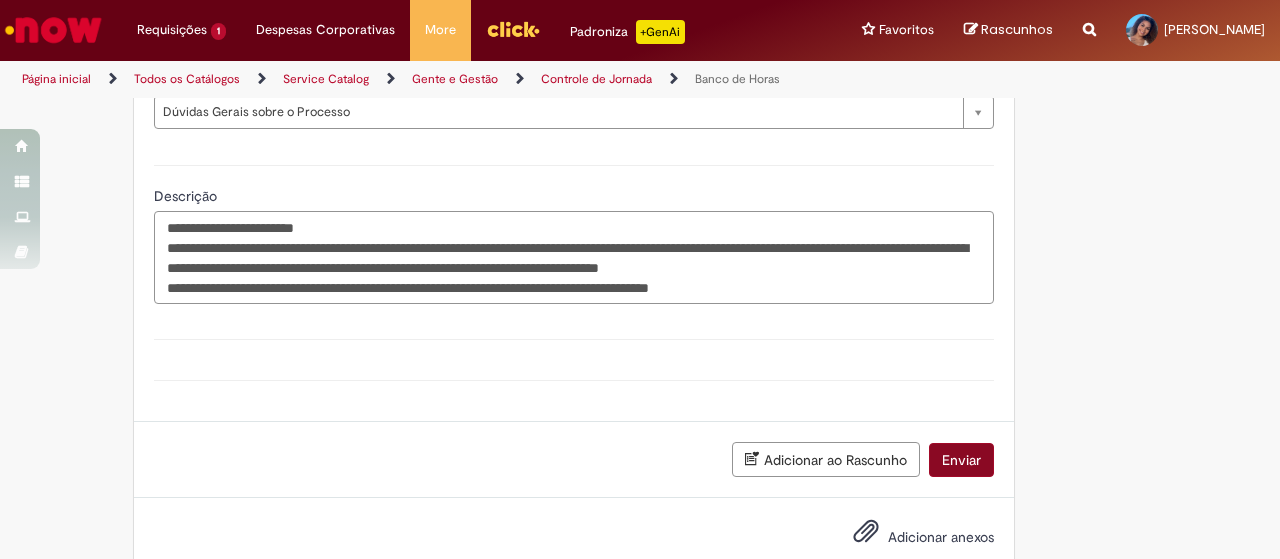type on "**********" 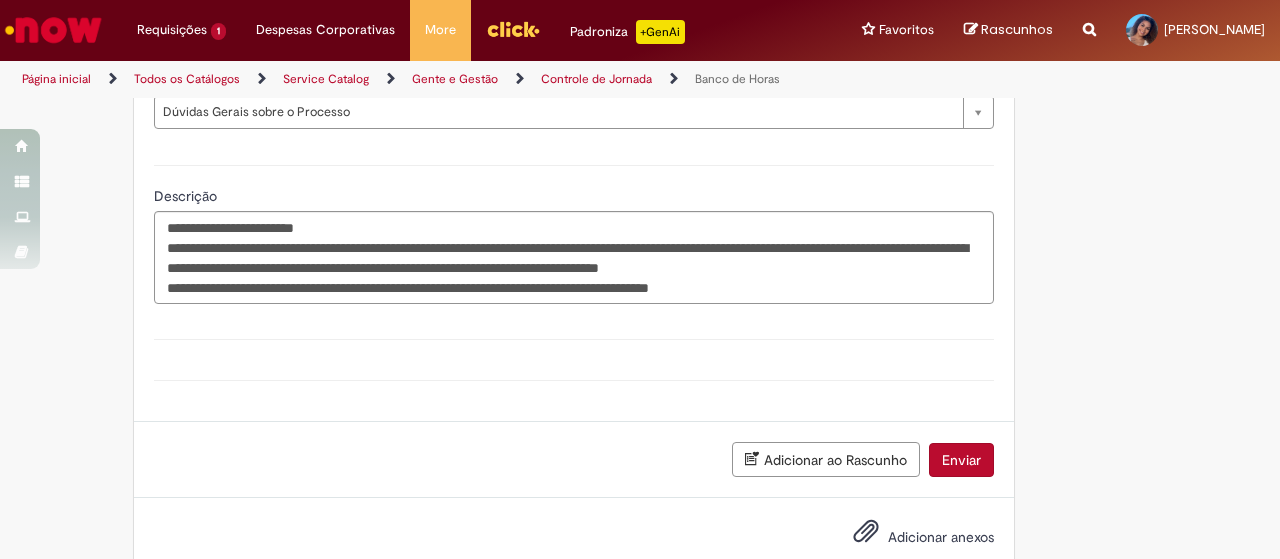 click on "Enviar" at bounding box center (961, 460) 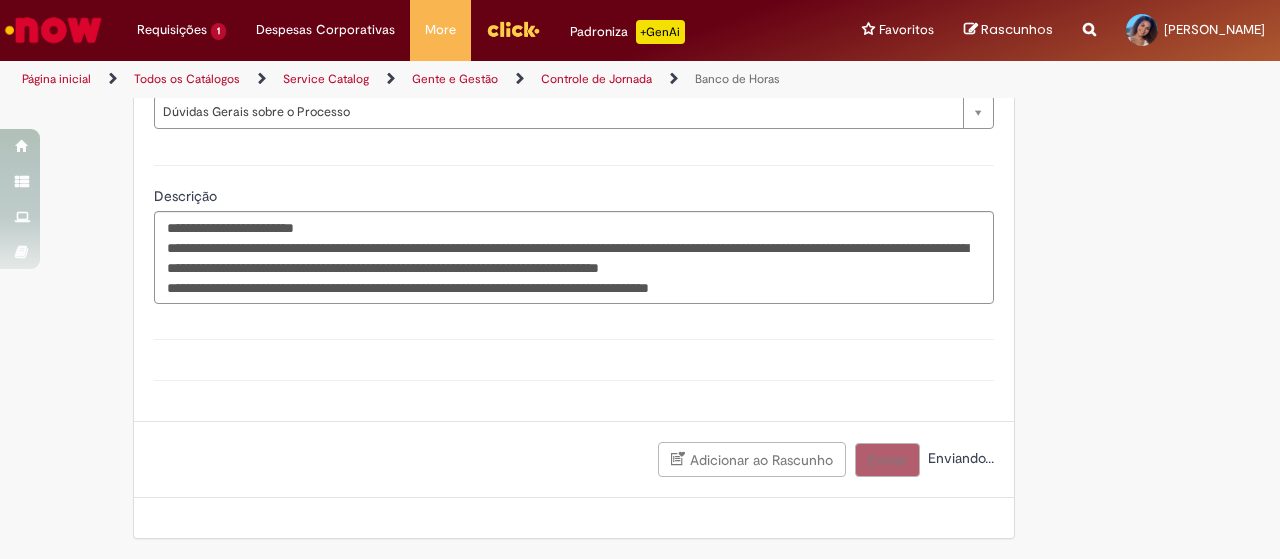 scroll, scrollTop: 1402, scrollLeft: 0, axis: vertical 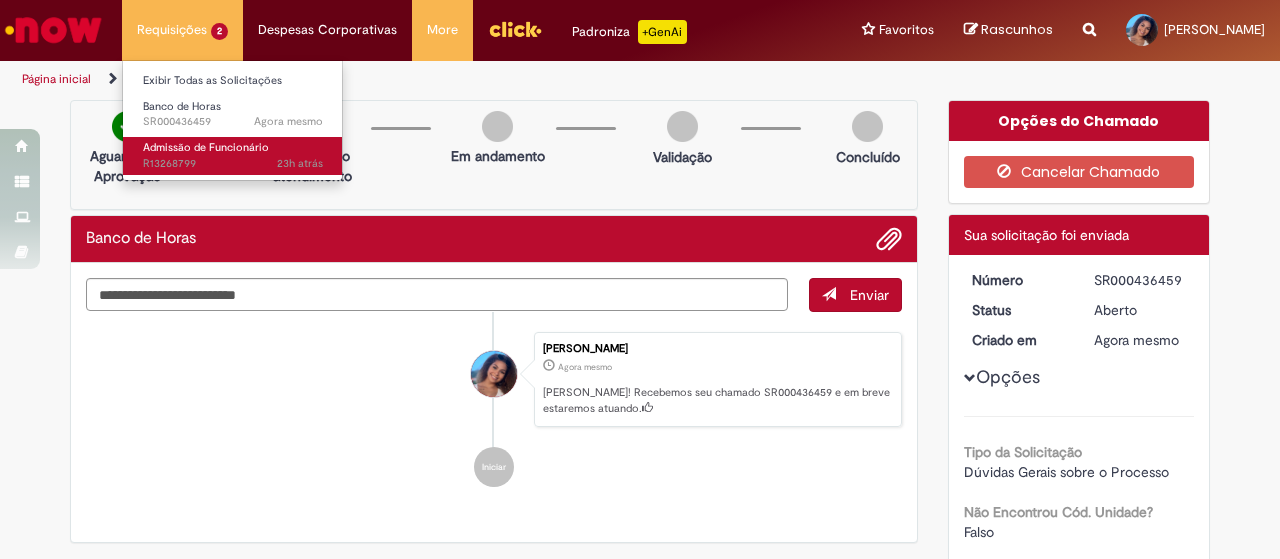 click on "23h atrás 23 horas atrás  R13268799" at bounding box center [233, 164] 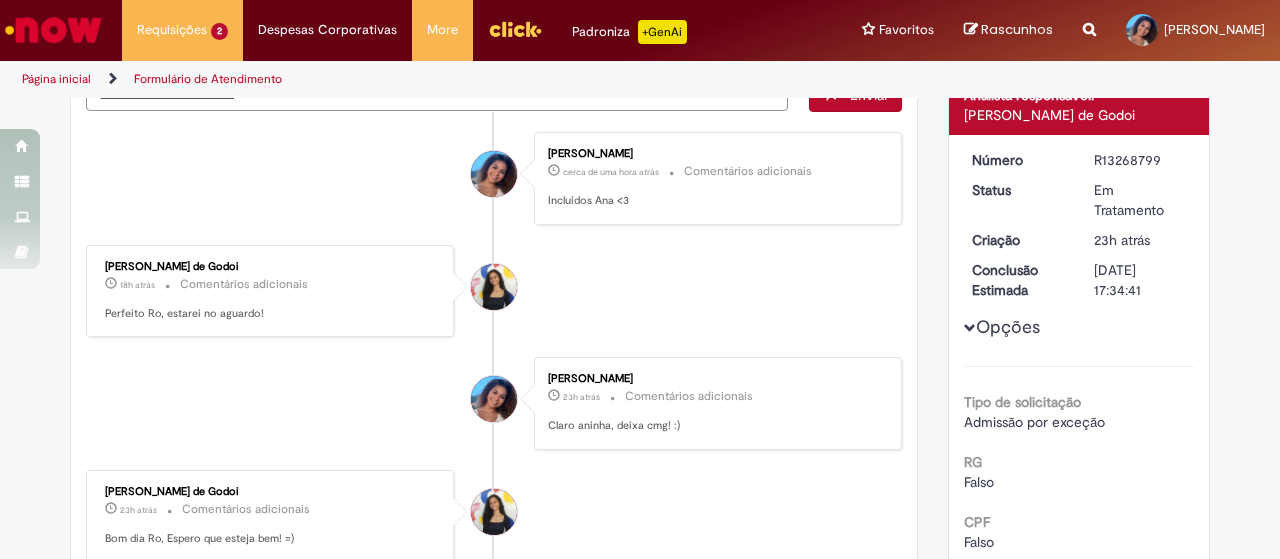 scroll, scrollTop: 0, scrollLeft: 0, axis: both 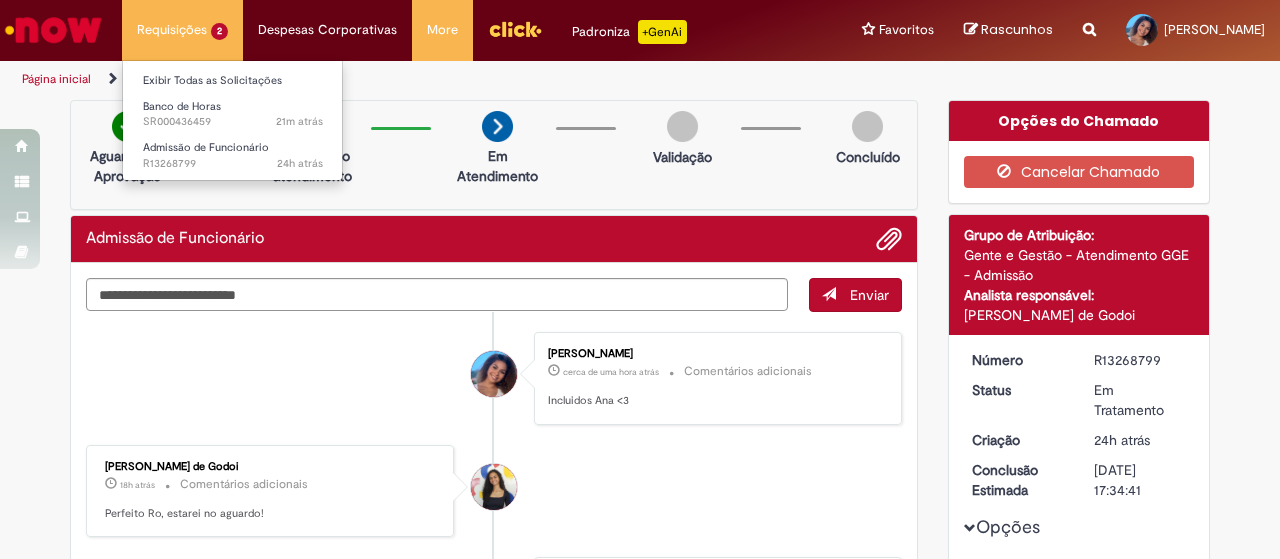 click on "Requisições   2
Exibir Todas as Solicitações
Banco de Horas
21m atrás 21 minutos atrás  SR000436459
Admissão de Funcionário
24h atrás 24 horas atrás  R13268799" at bounding box center (182, 30) 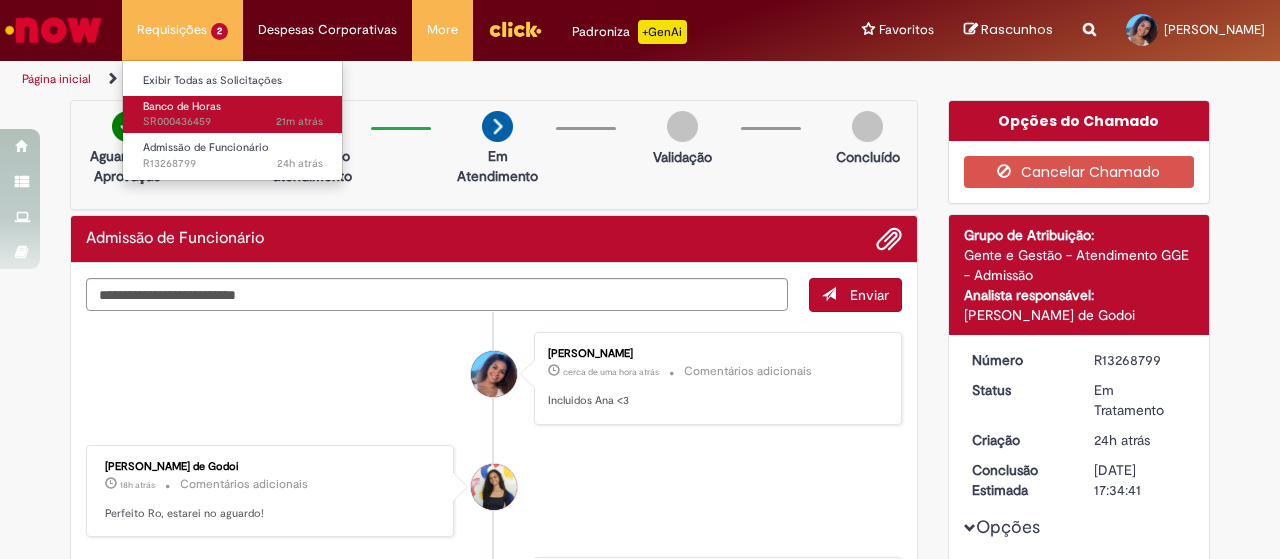 click on "Banco de Horas" at bounding box center [182, 106] 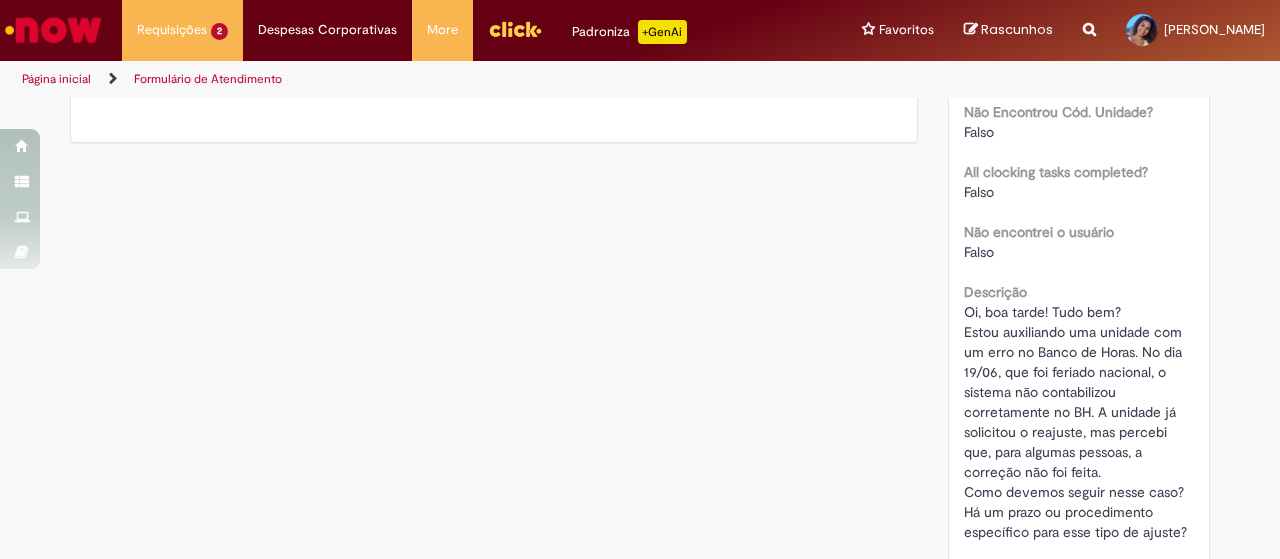 scroll, scrollTop: 514, scrollLeft: 0, axis: vertical 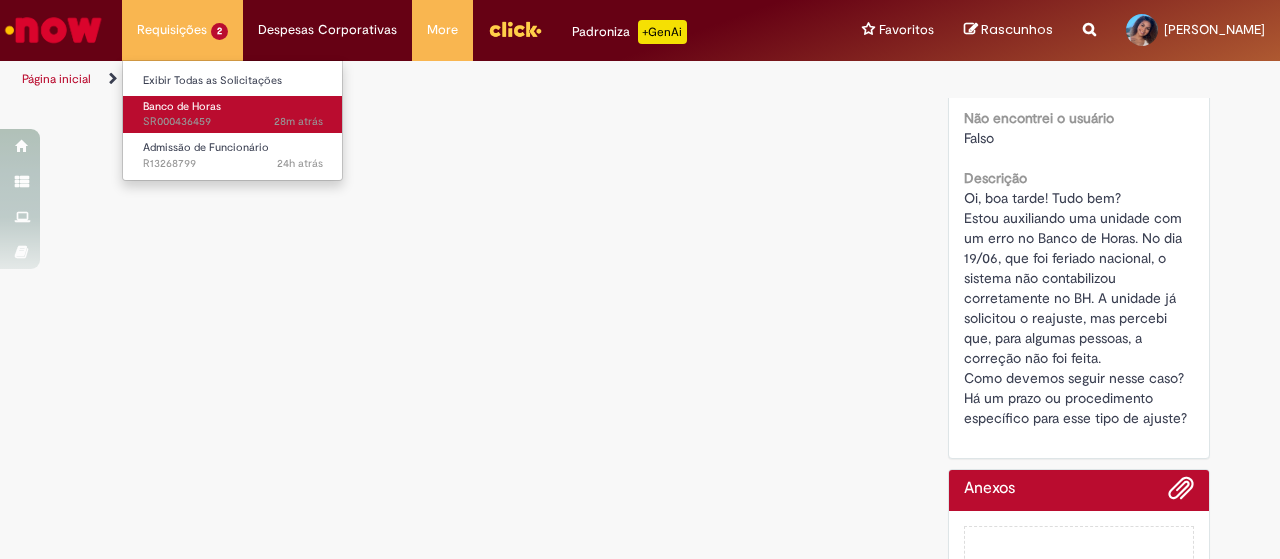 click on "Banco de Horas" at bounding box center (182, 106) 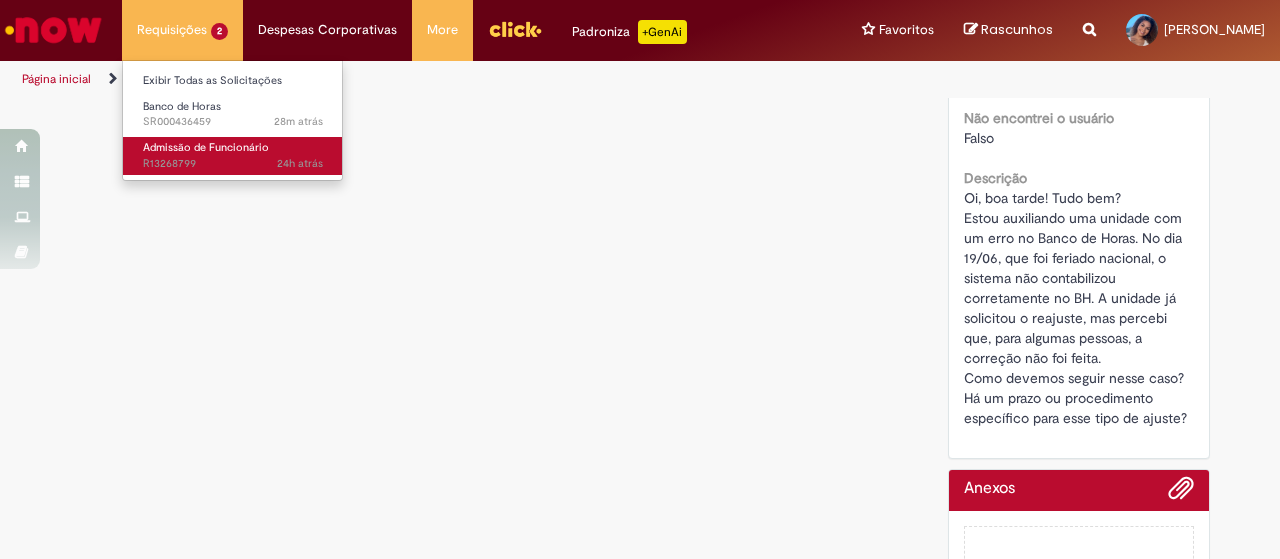 click on "24h atrás 24 horas atrás  R13268799" at bounding box center (233, 164) 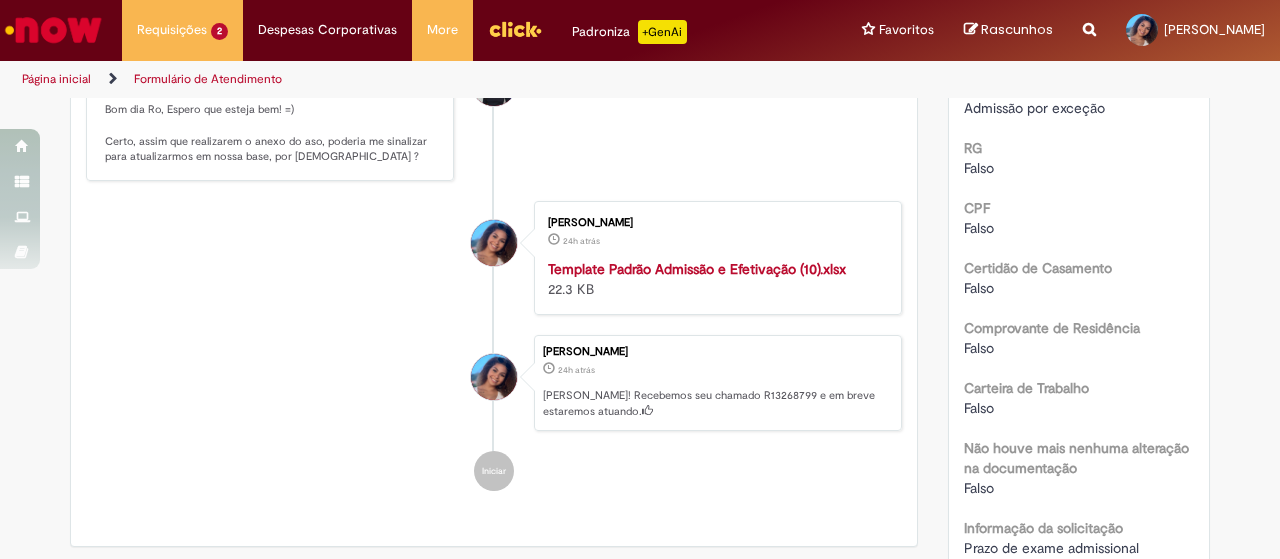 scroll, scrollTop: 0, scrollLeft: 0, axis: both 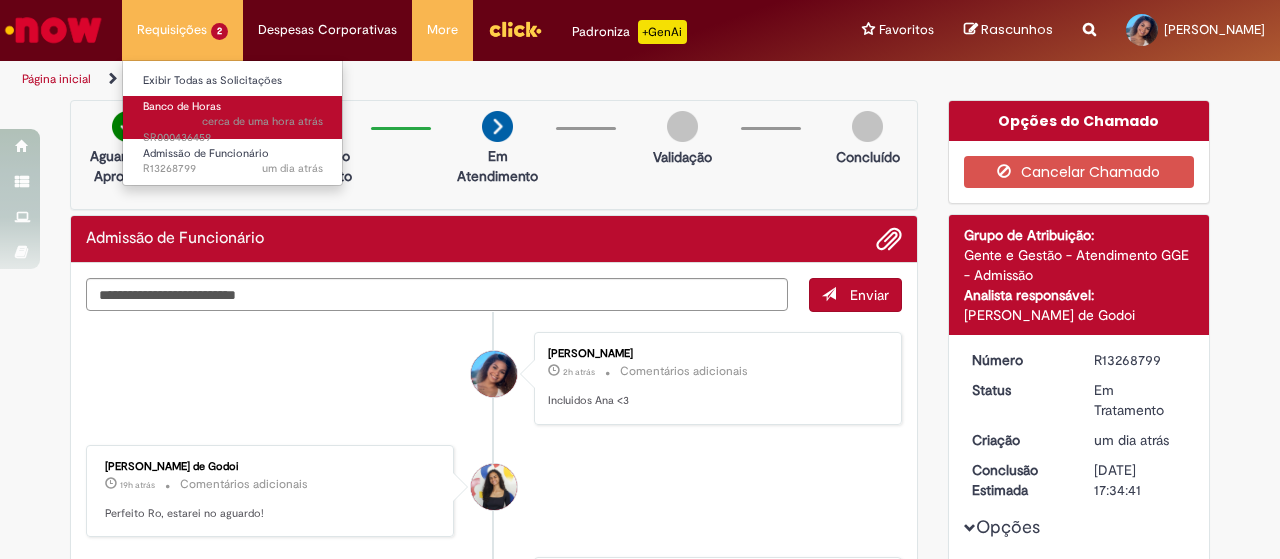 click on "cerca de uma hora atrás" at bounding box center (262, 121) 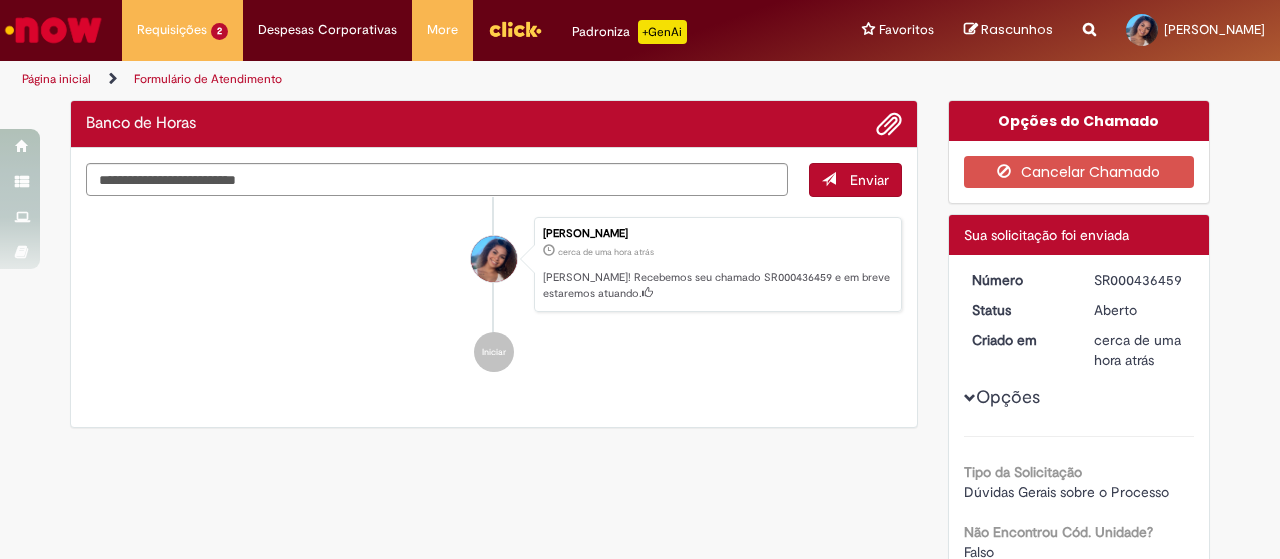 click on "Iniciar" at bounding box center [494, 352] 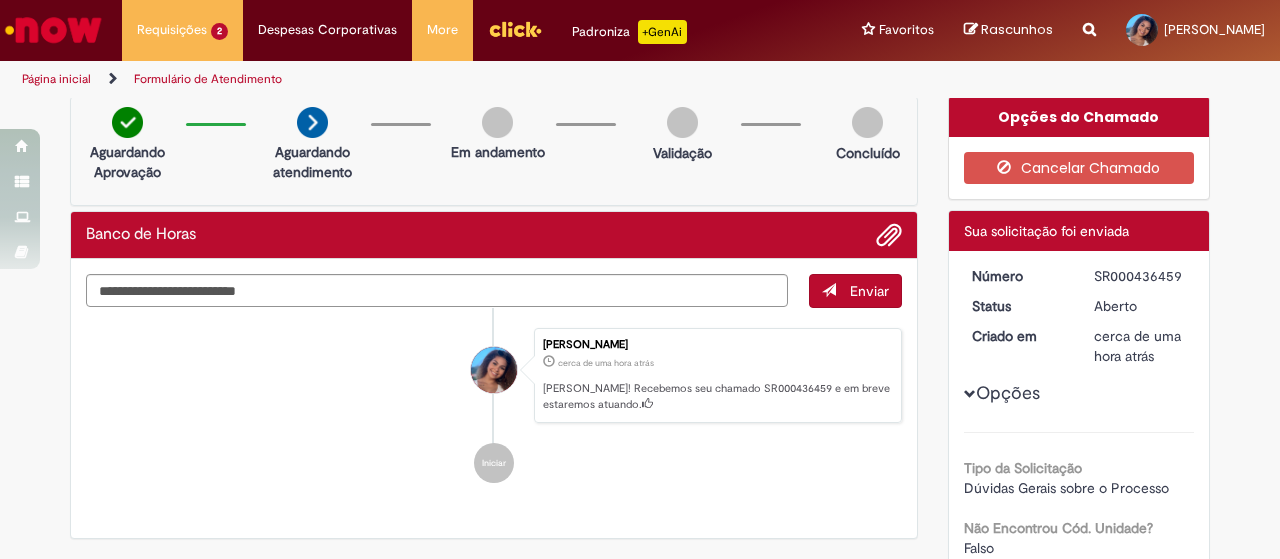scroll, scrollTop: 0, scrollLeft: 0, axis: both 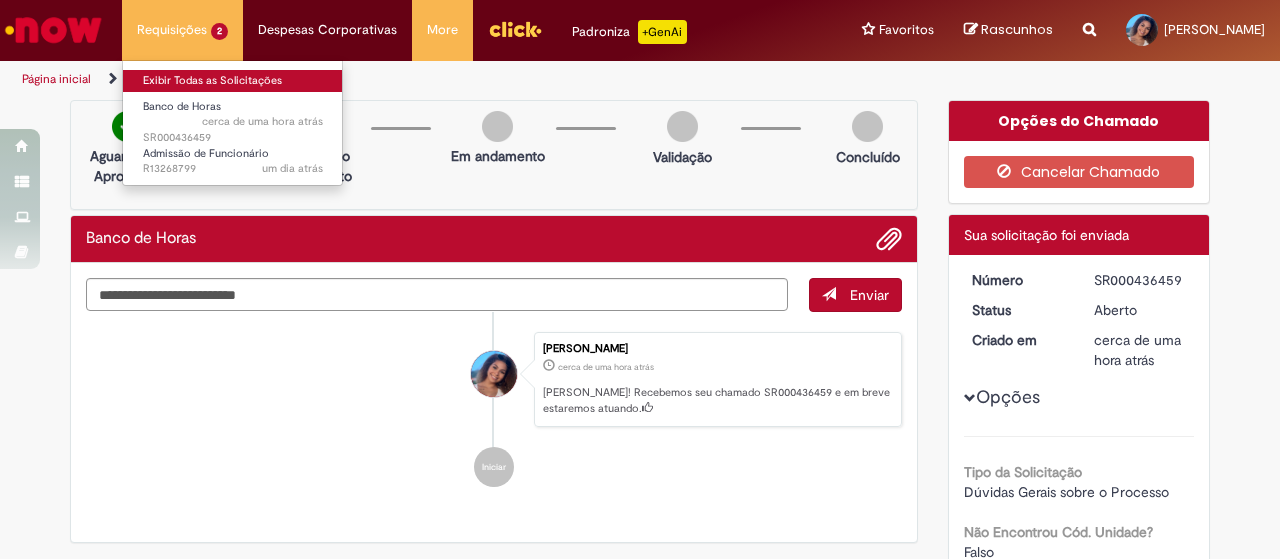 click on "Exibir Todas as Solicitações" at bounding box center (233, 81) 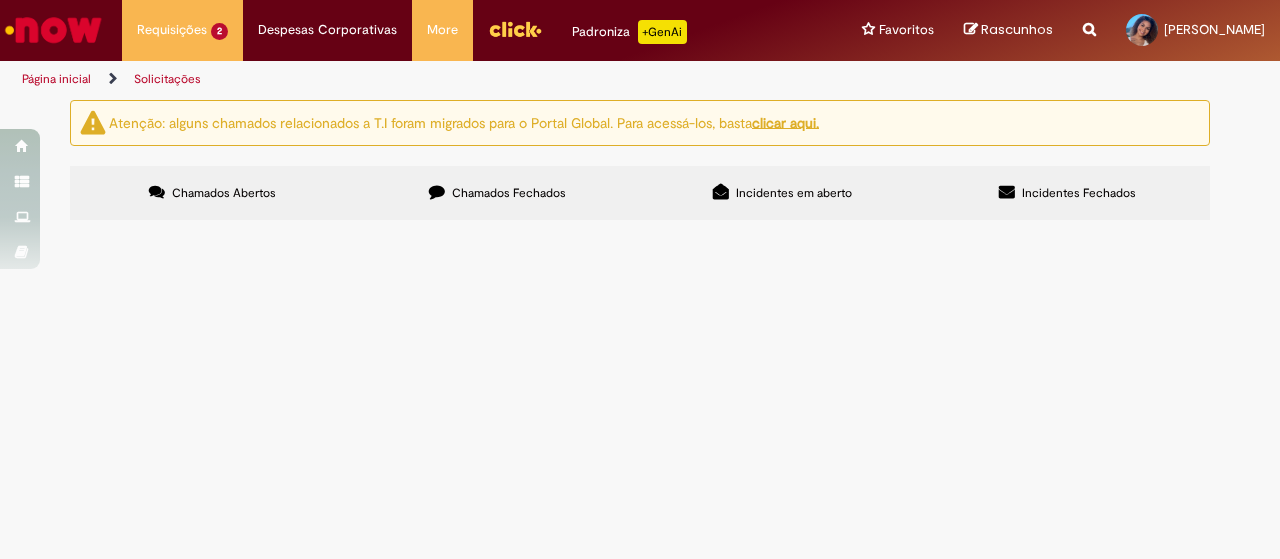 click at bounding box center [0, 0] 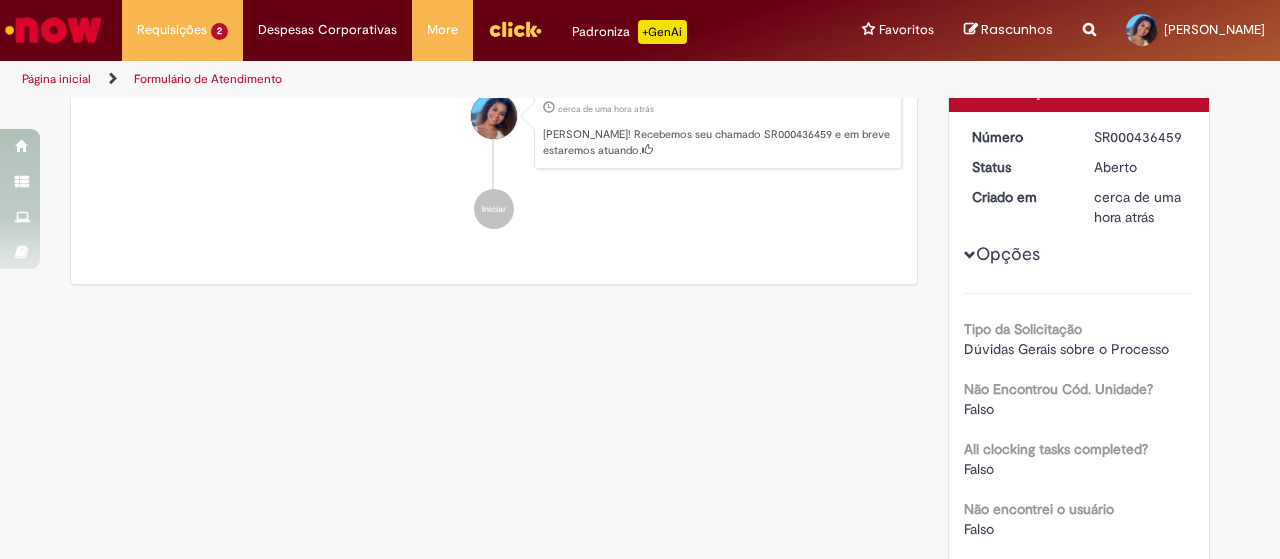 scroll, scrollTop: 0, scrollLeft: 0, axis: both 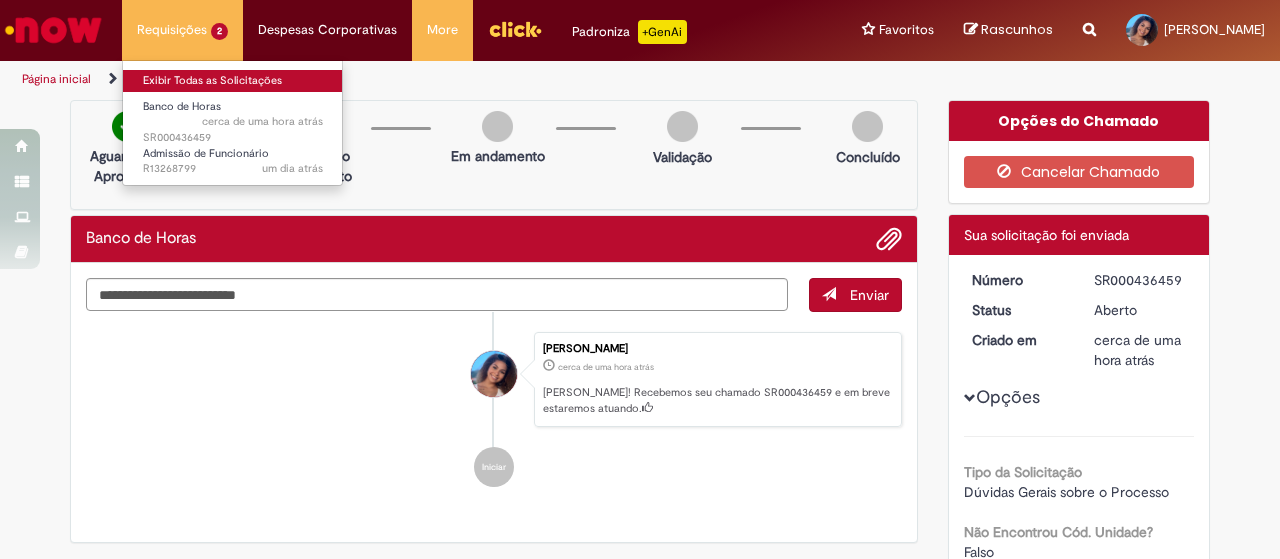 click on "Exibir Todas as Solicitações" at bounding box center (233, 81) 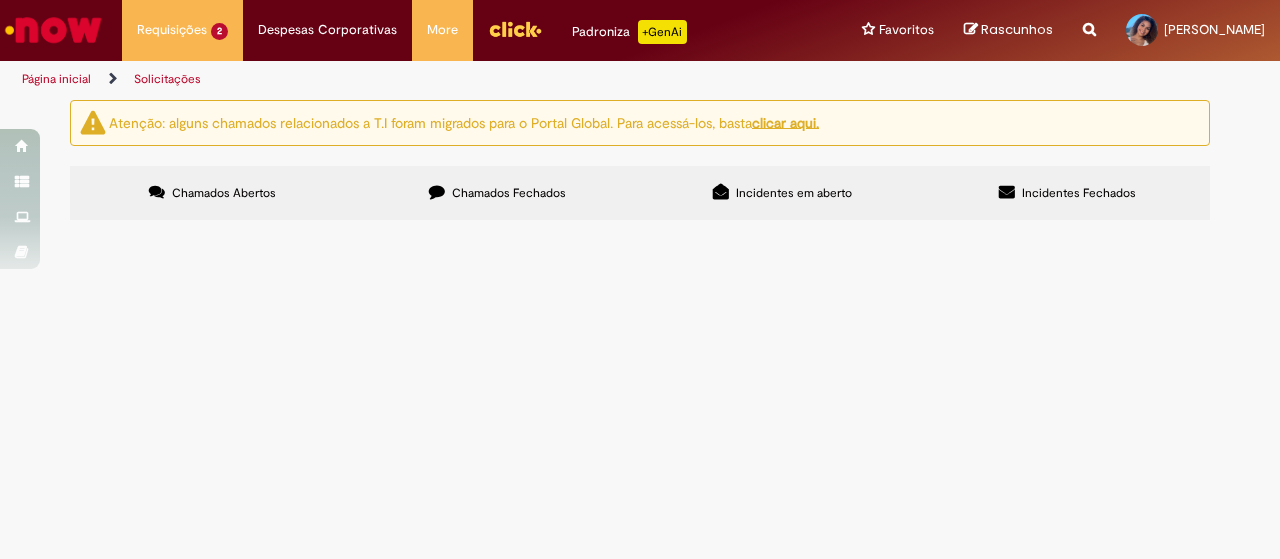 click on "Incidentes em aberto" at bounding box center [794, 193] 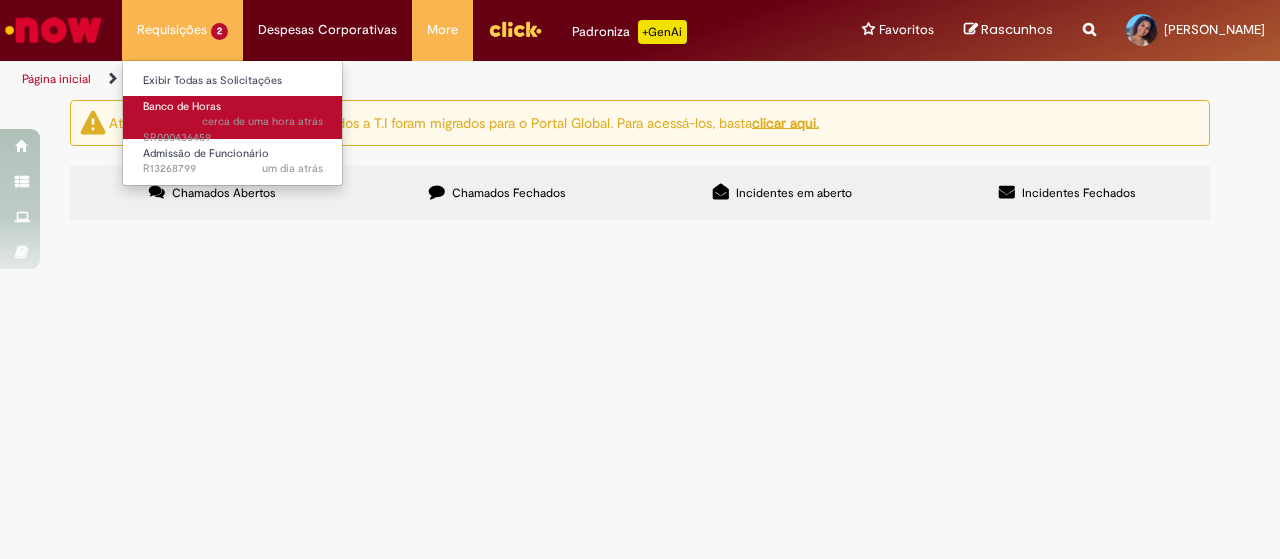 click on "cerca de uma hora atrás" at bounding box center [262, 121] 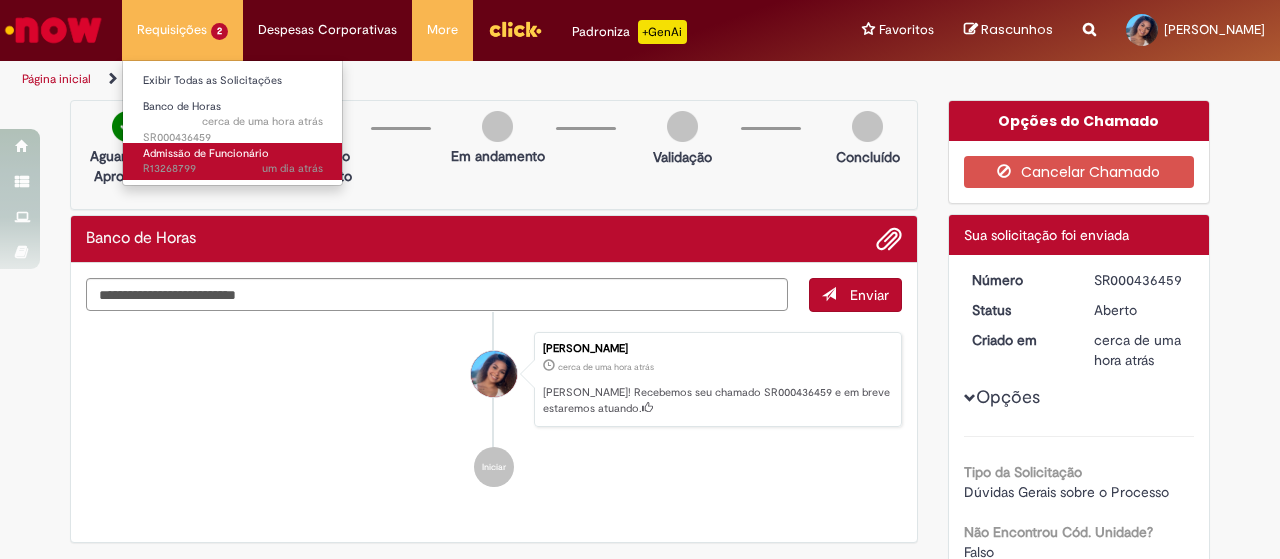 click on "Admissão de Funcionário" at bounding box center [206, 153] 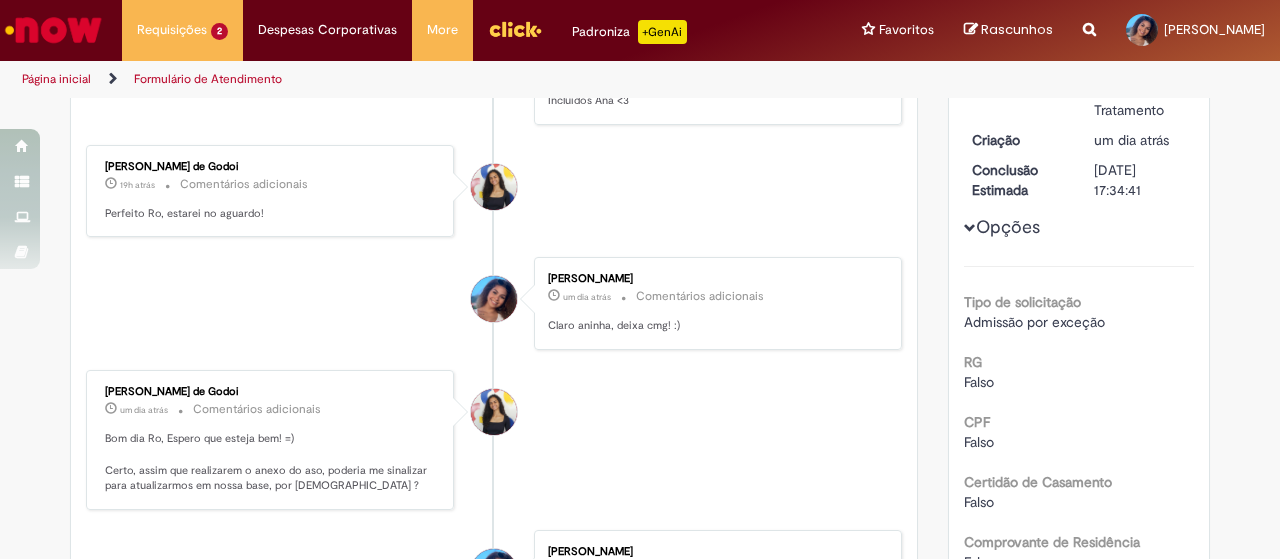 scroll, scrollTop: 0, scrollLeft: 0, axis: both 